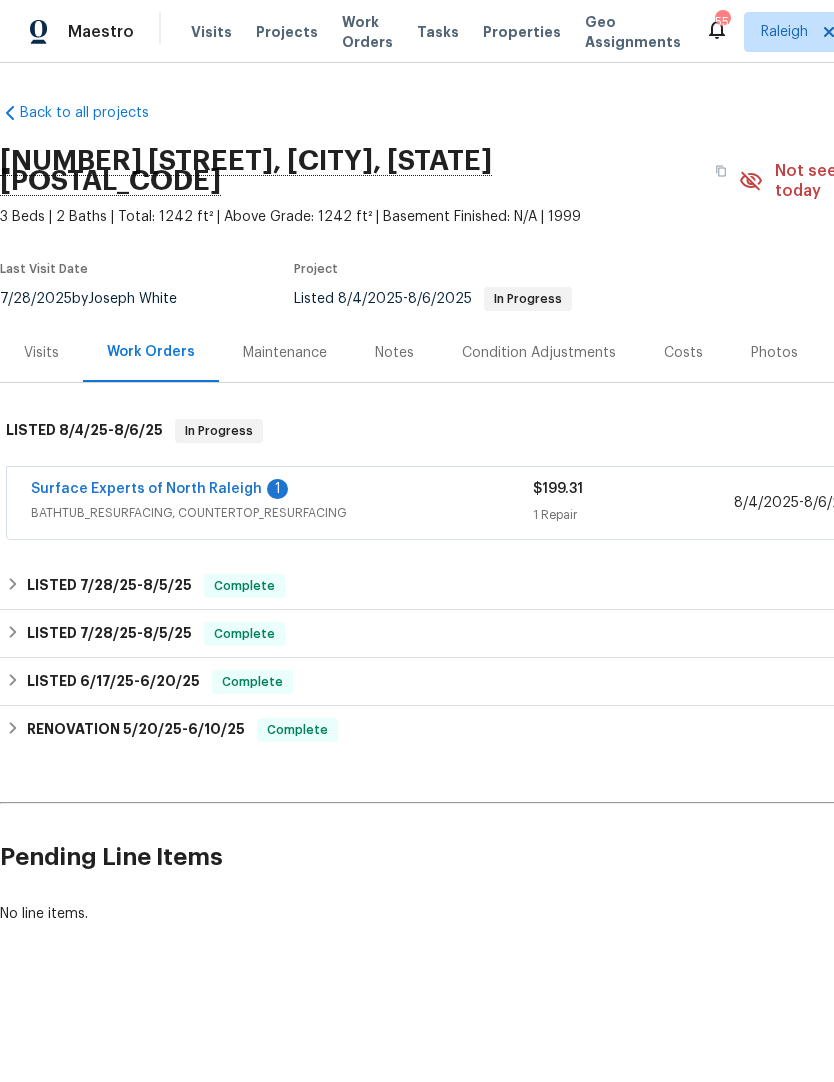 scroll, scrollTop: 0, scrollLeft: 0, axis: both 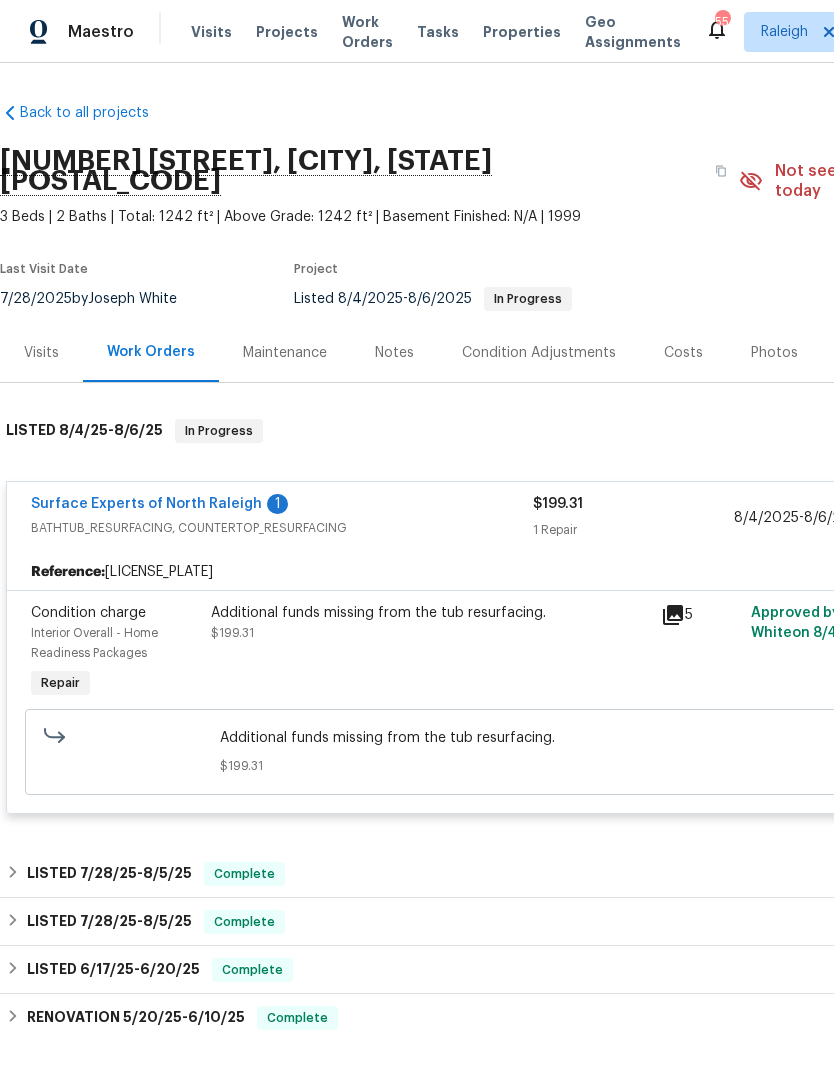 click on "Surface Experts of North Raleigh" at bounding box center [146, 504] 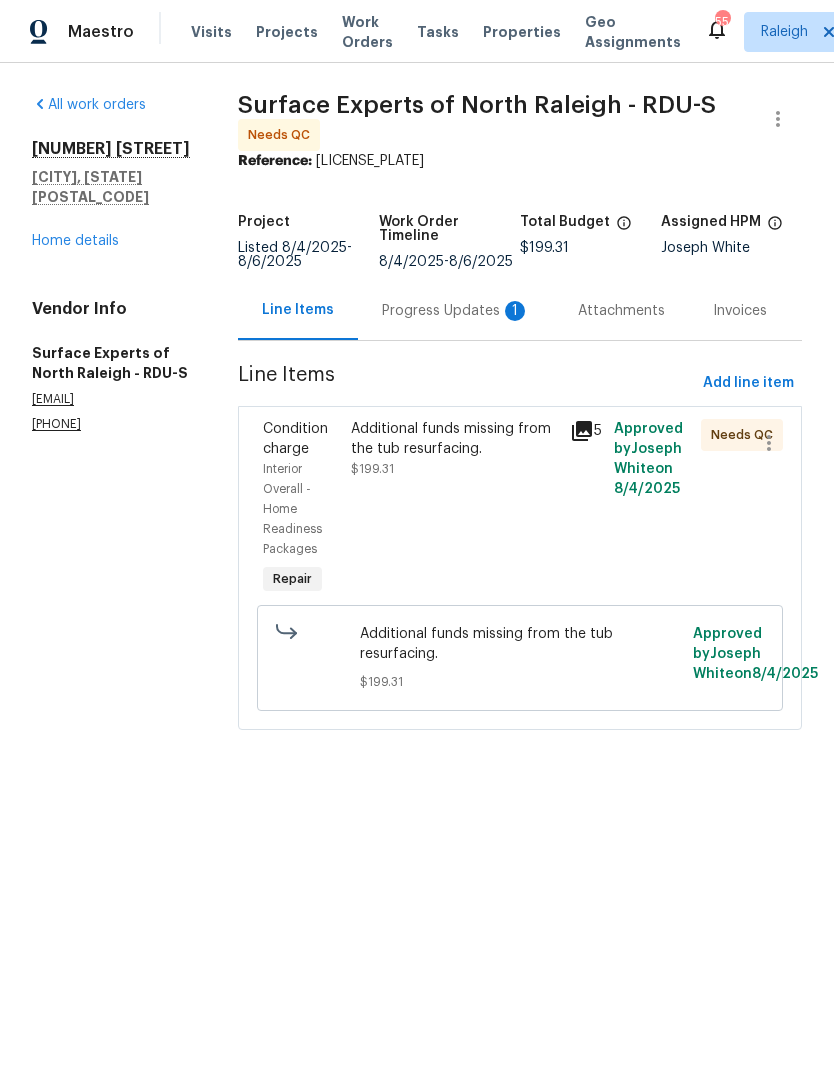 click on "Additional funds missing from the tub resurfacing. $199.31" at bounding box center (454, 509) 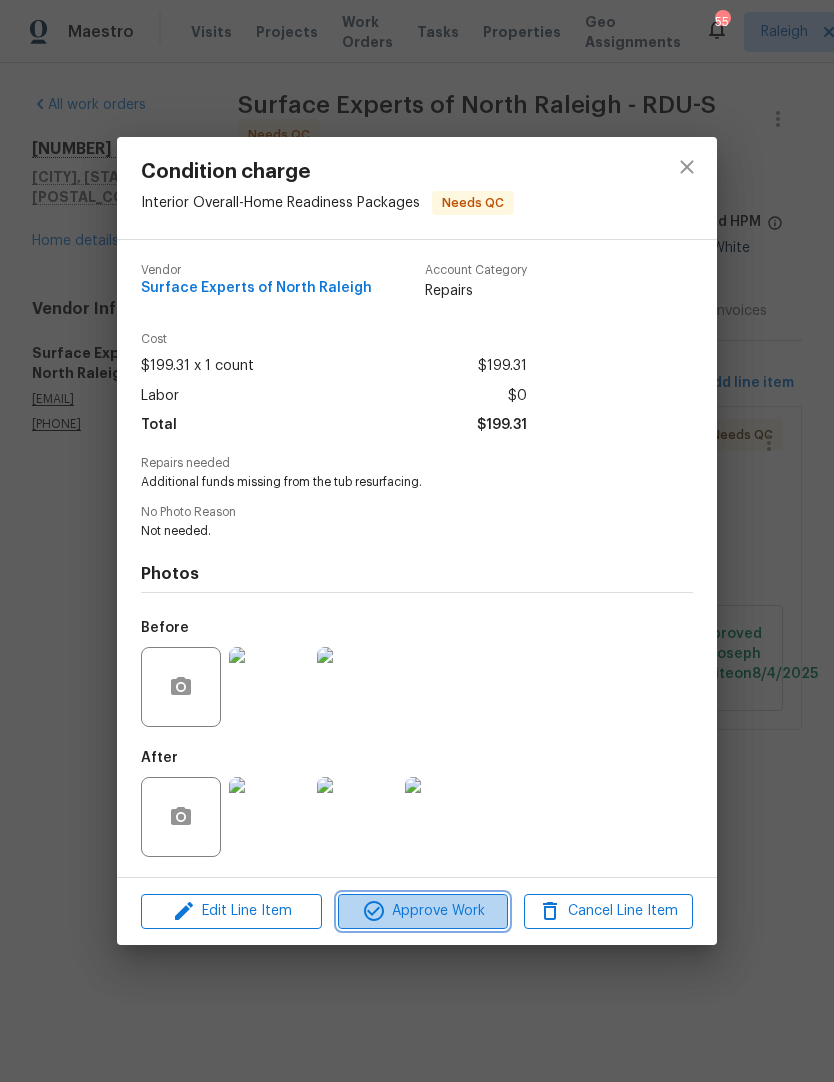 click on "Approve Work" at bounding box center [422, 911] 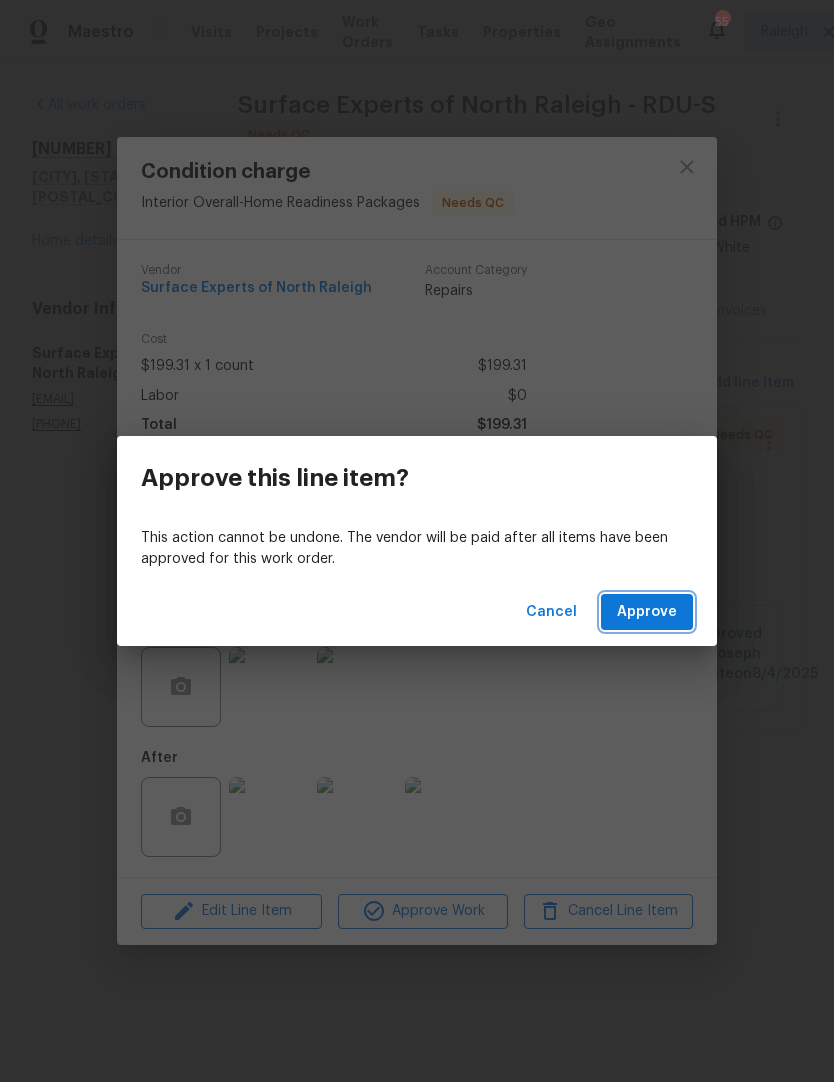 click on "Approve" at bounding box center [647, 612] 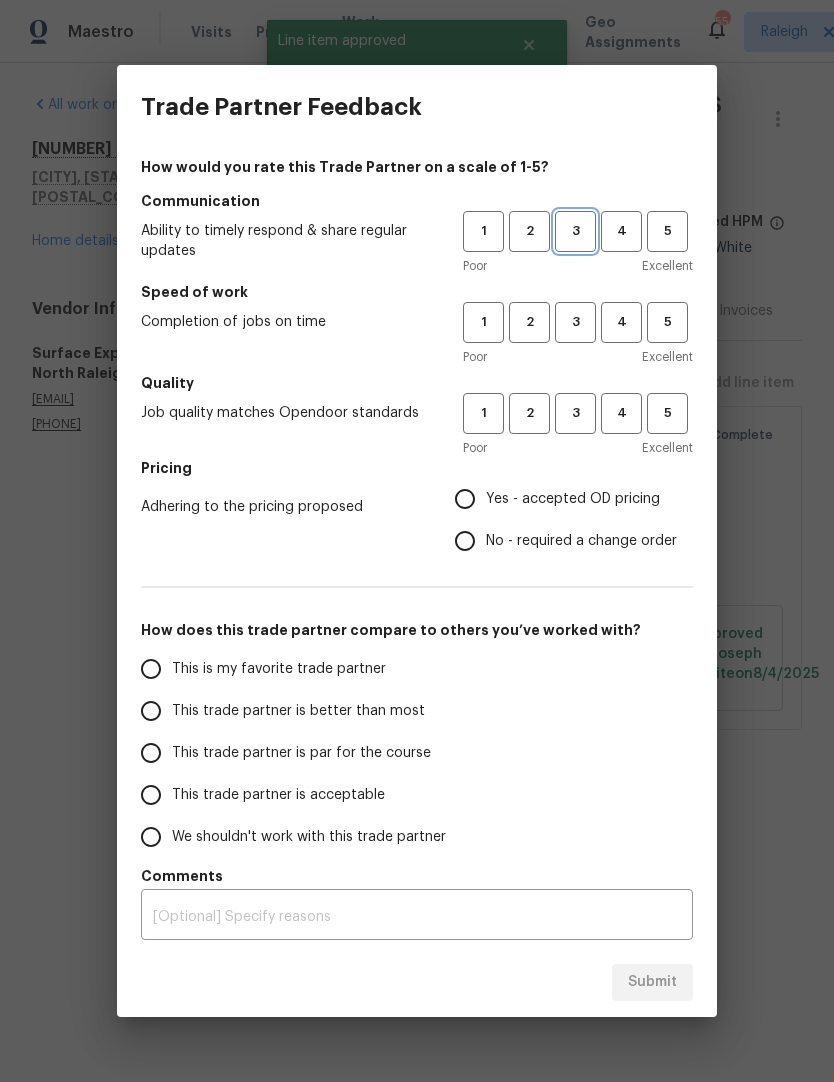 click on "3" at bounding box center (575, 231) 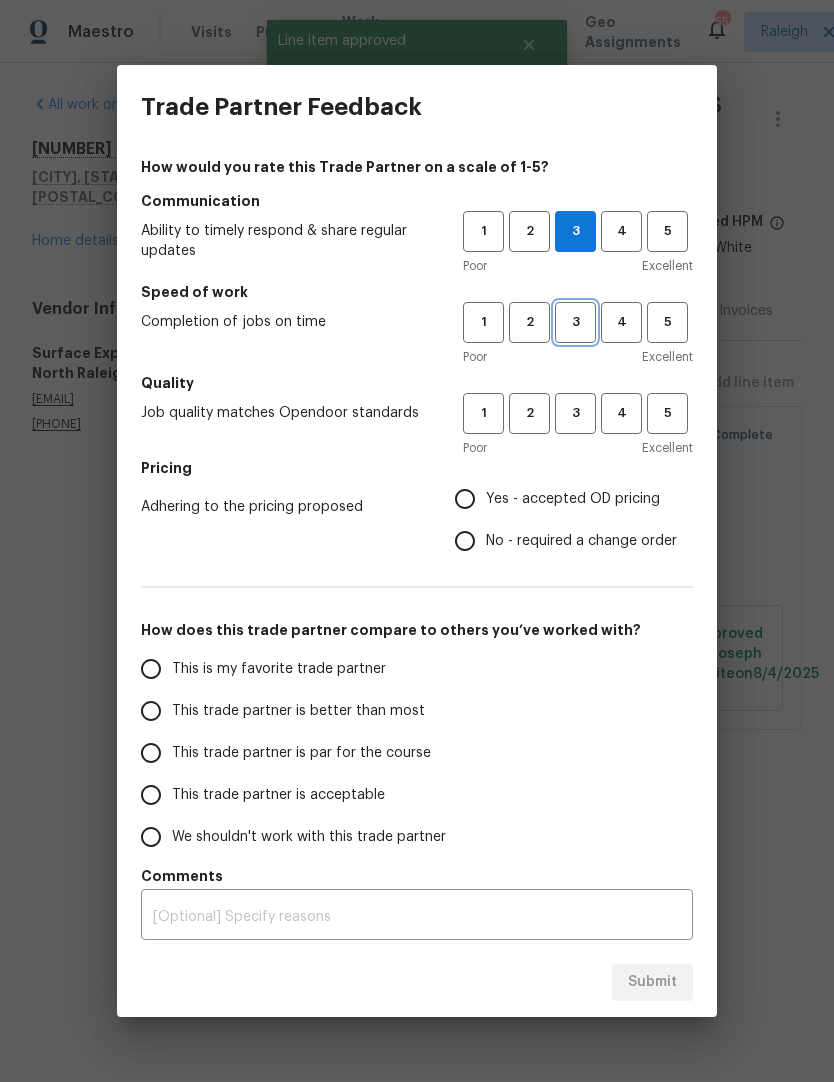 click on "3" at bounding box center (575, 322) 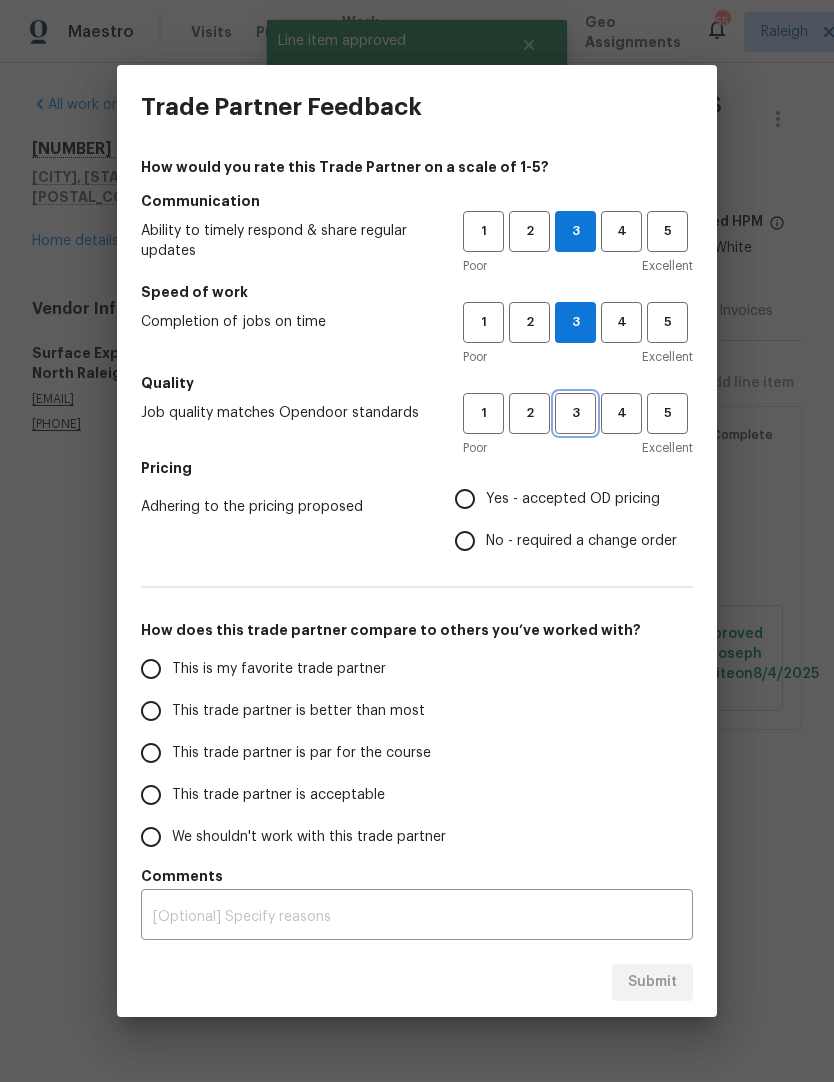 click on "3" at bounding box center (575, 413) 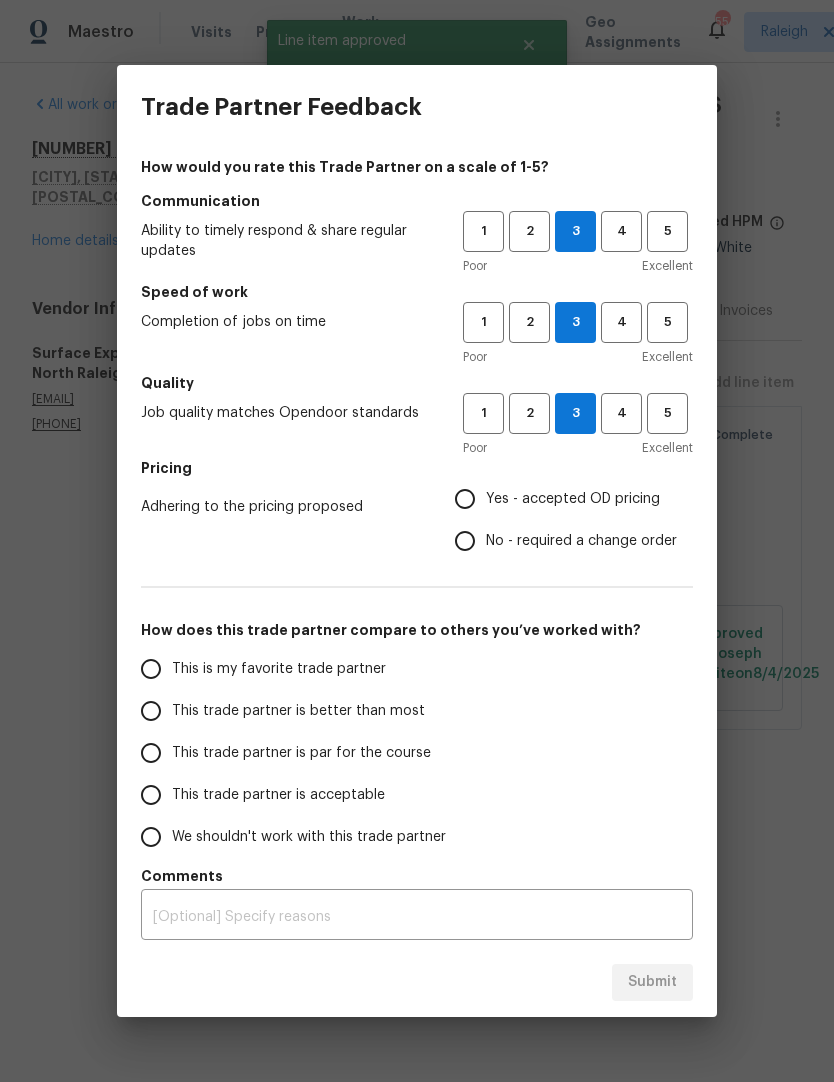 click on "Yes - accepted OD pricing" at bounding box center [573, 499] 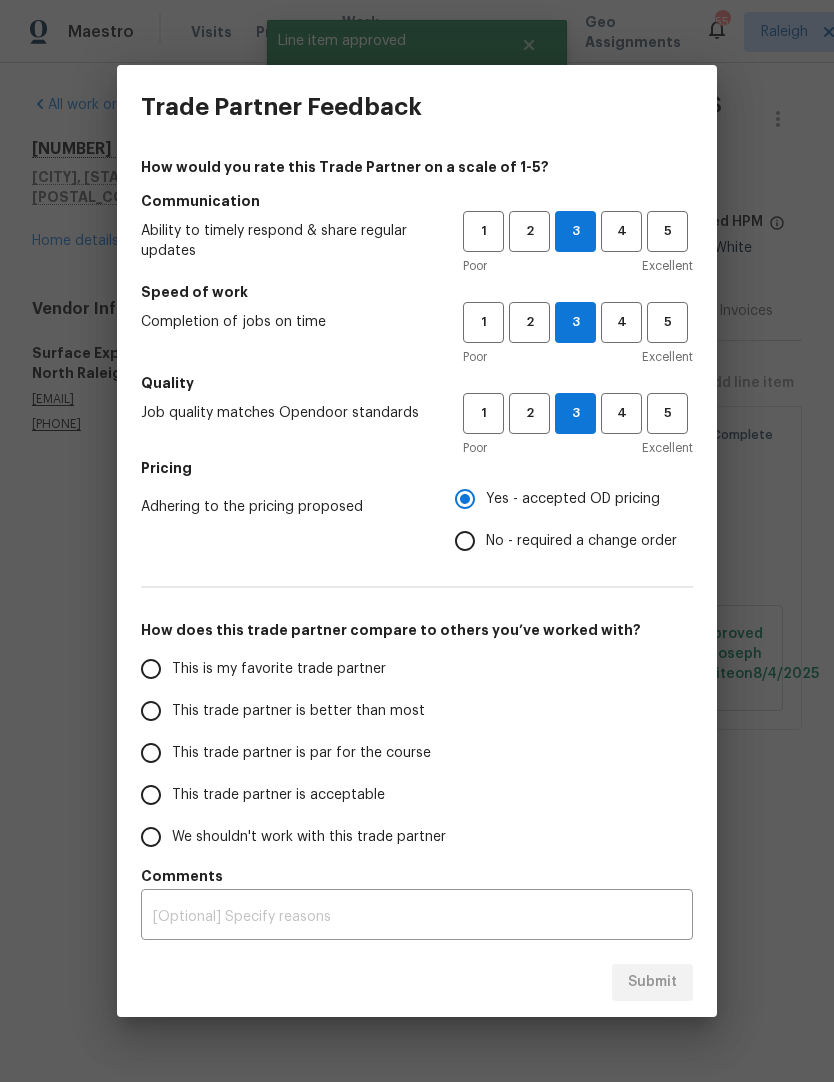 click on "No - required a change order" at bounding box center [465, 541] 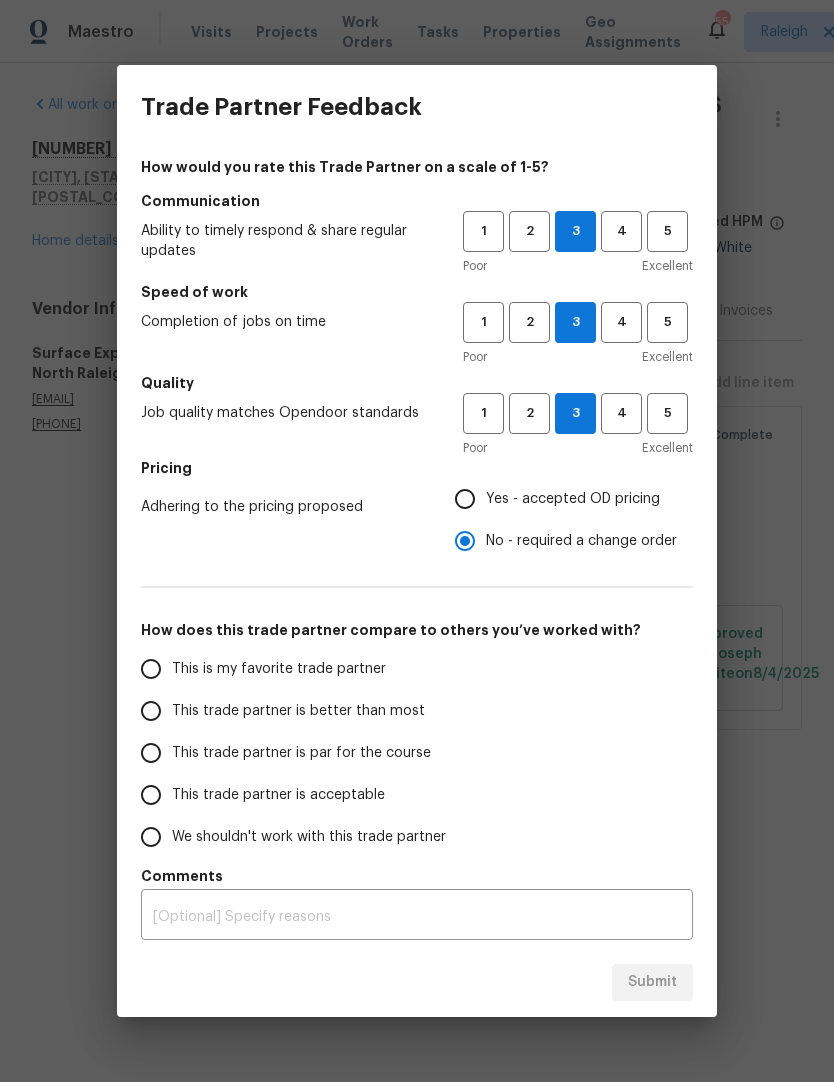 click on "This trade partner is par for the course" at bounding box center [301, 753] 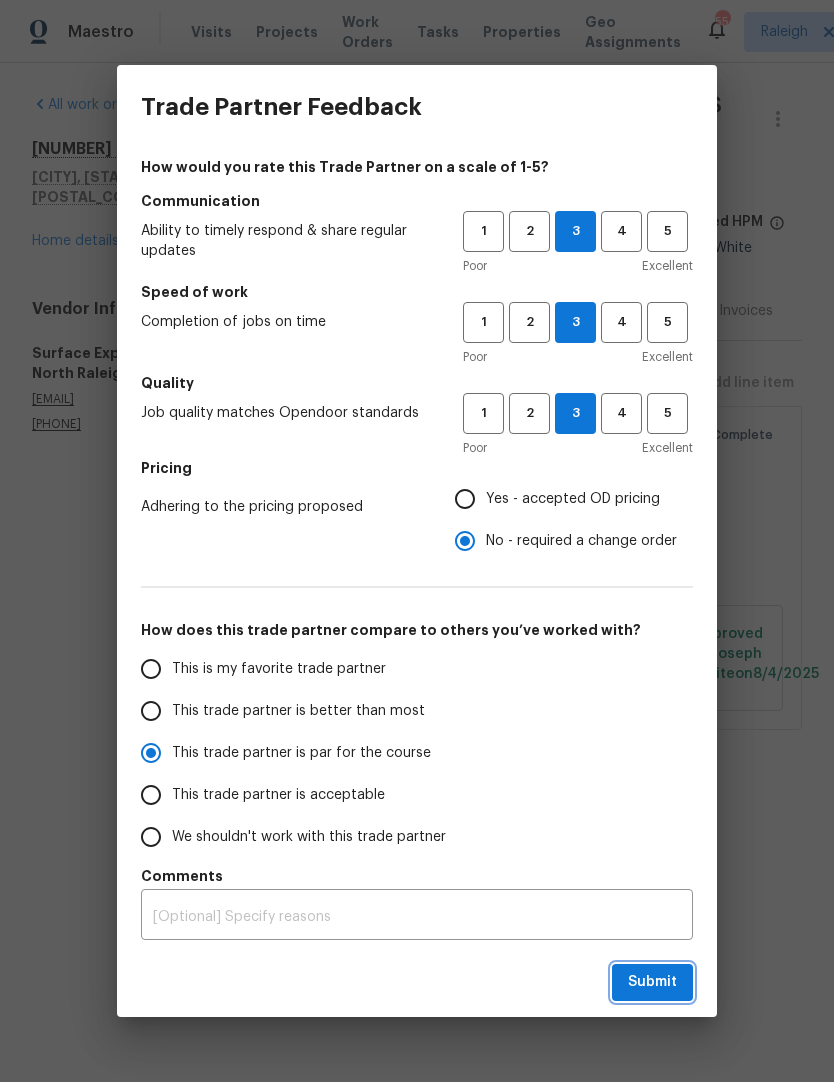 click on "Submit" at bounding box center (652, 982) 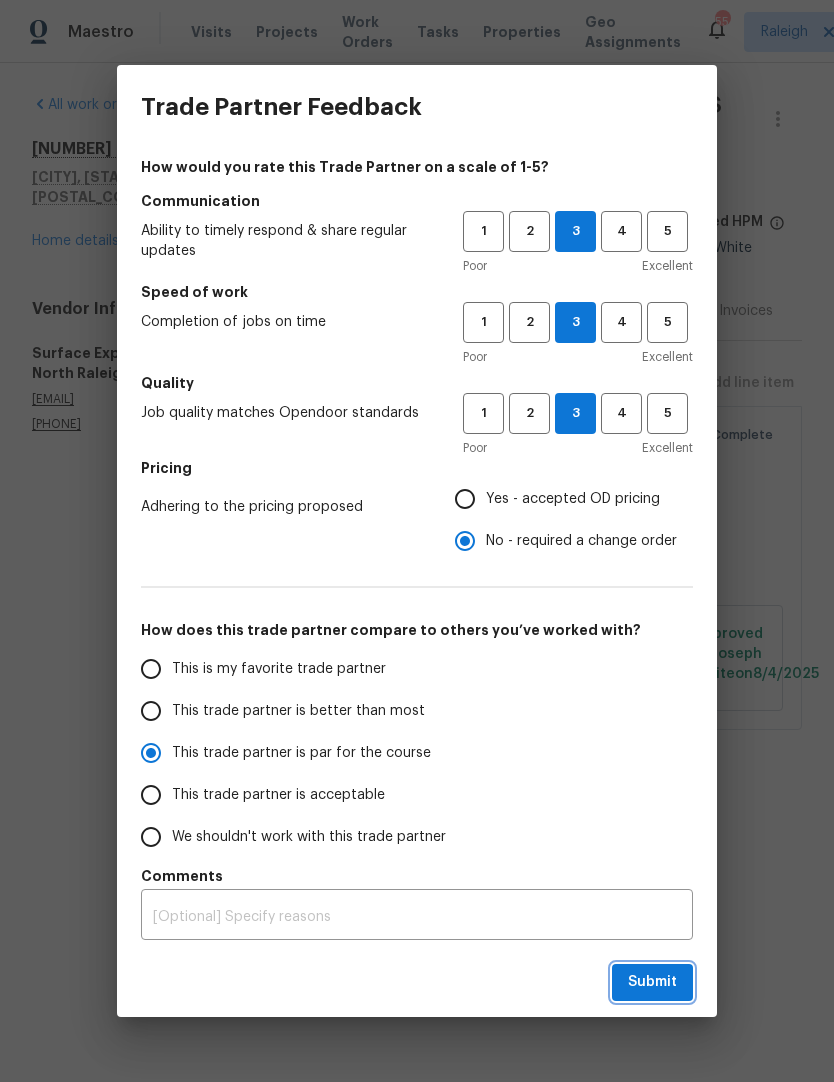 radio on "true" 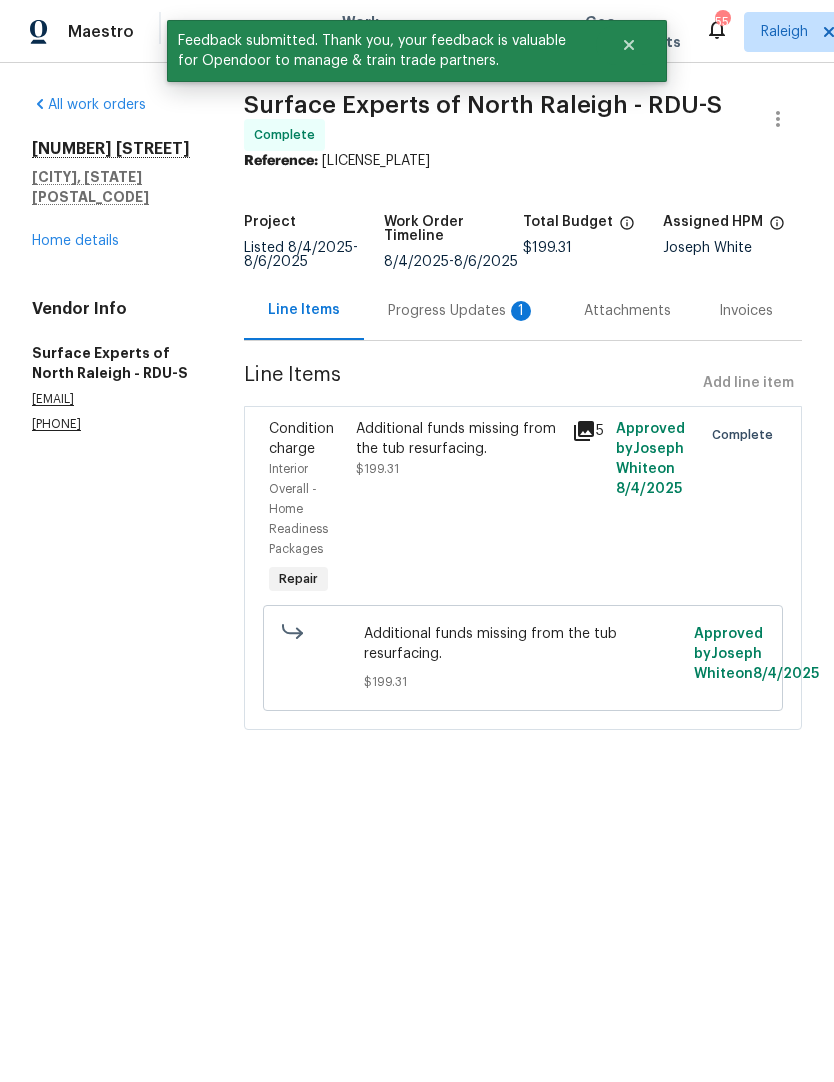 click on "Progress Updates 1" at bounding box center [462, 311] 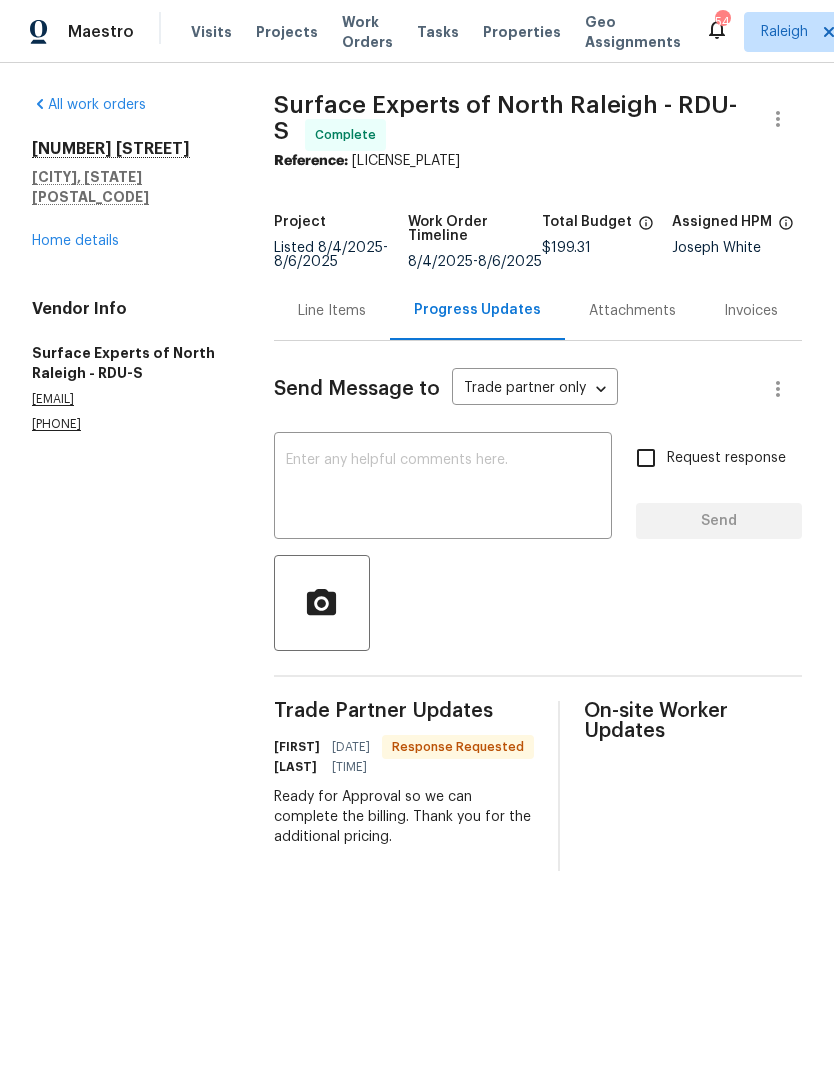 click on "Home details" at bounding box center (75, 241) 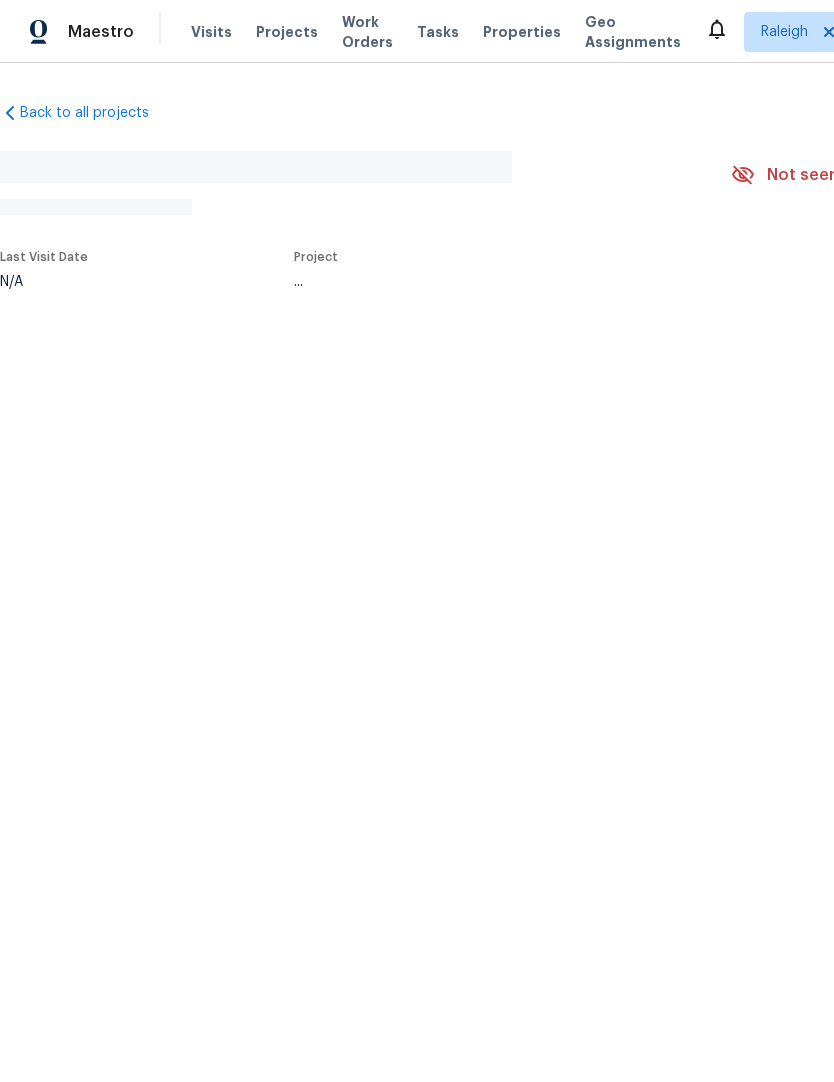 scroll, scrollTop: 0, scrollLeft: 0, axis: both 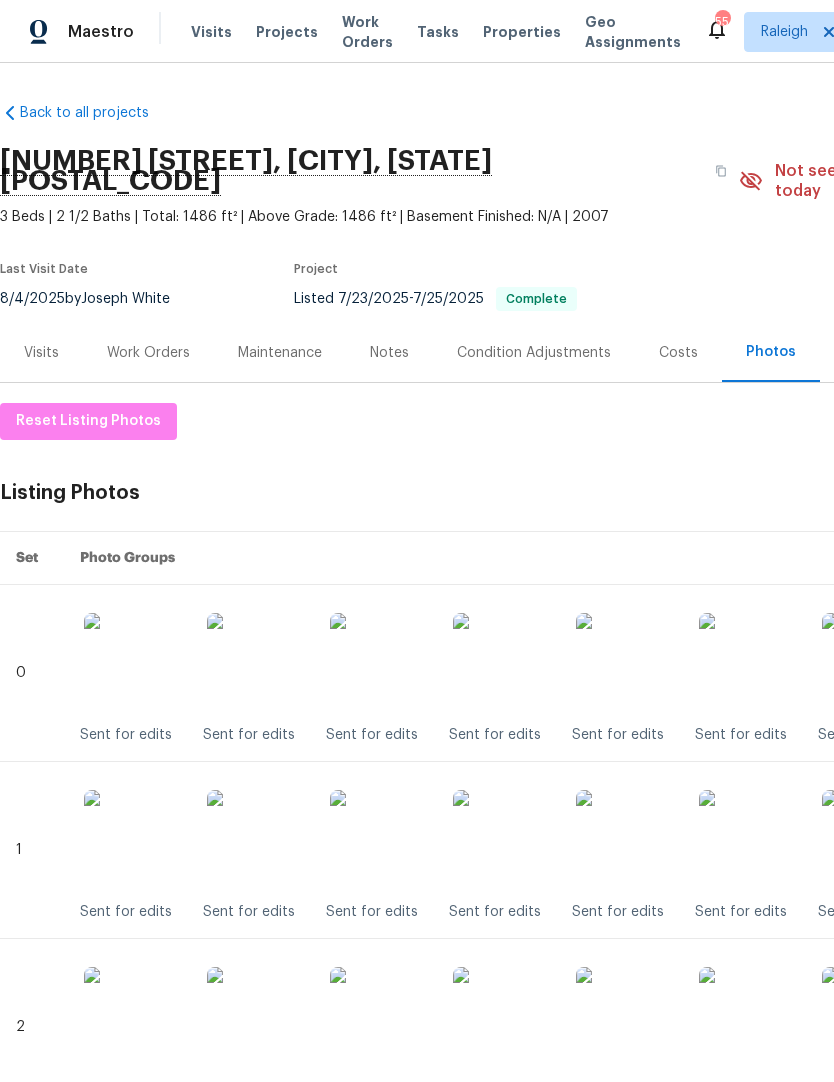 click on "Work Orders" at bounding box center [148, 353] 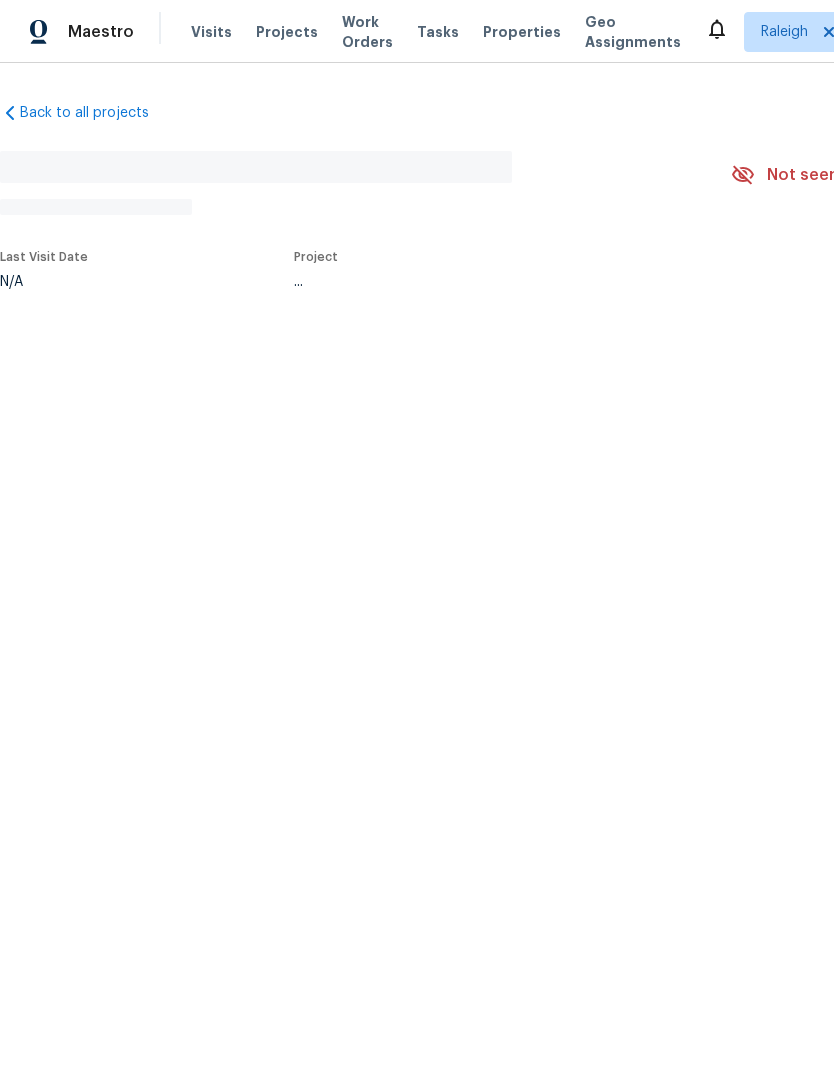scroll, scrollTop: 0, scrollLeft: 0, axis: both 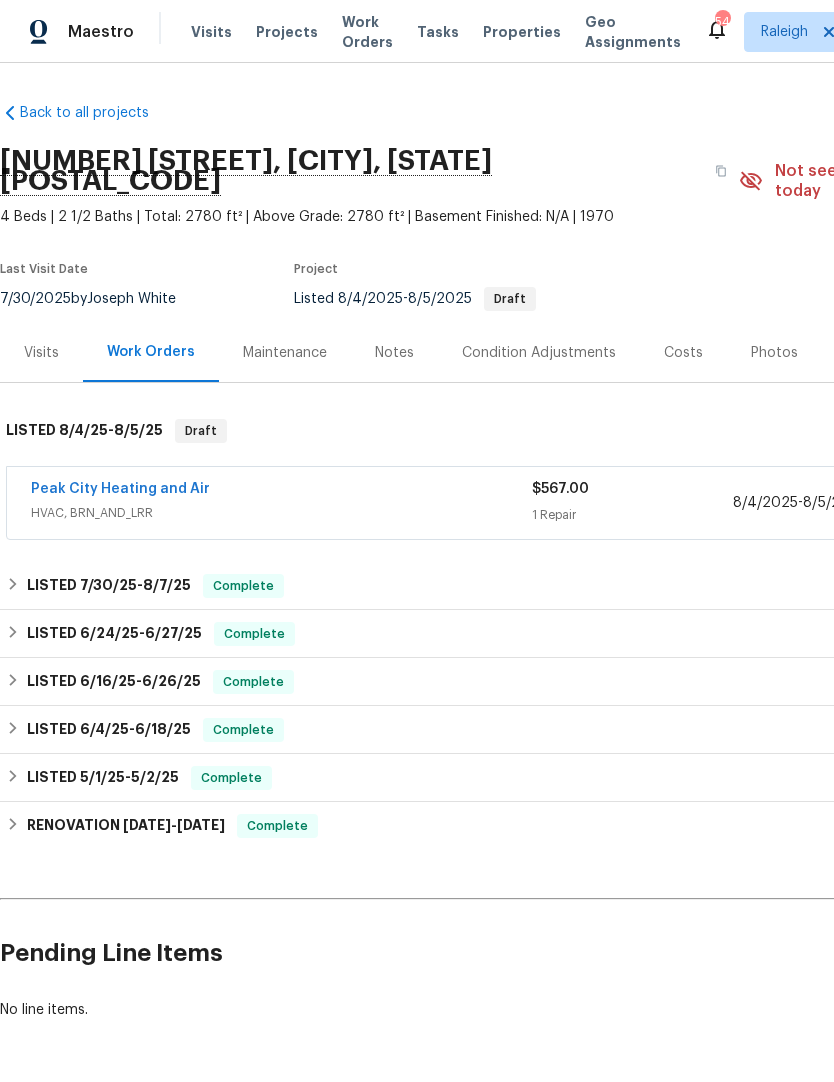 click on "Peak City Heating and Air" at bounding box center [120, 489] 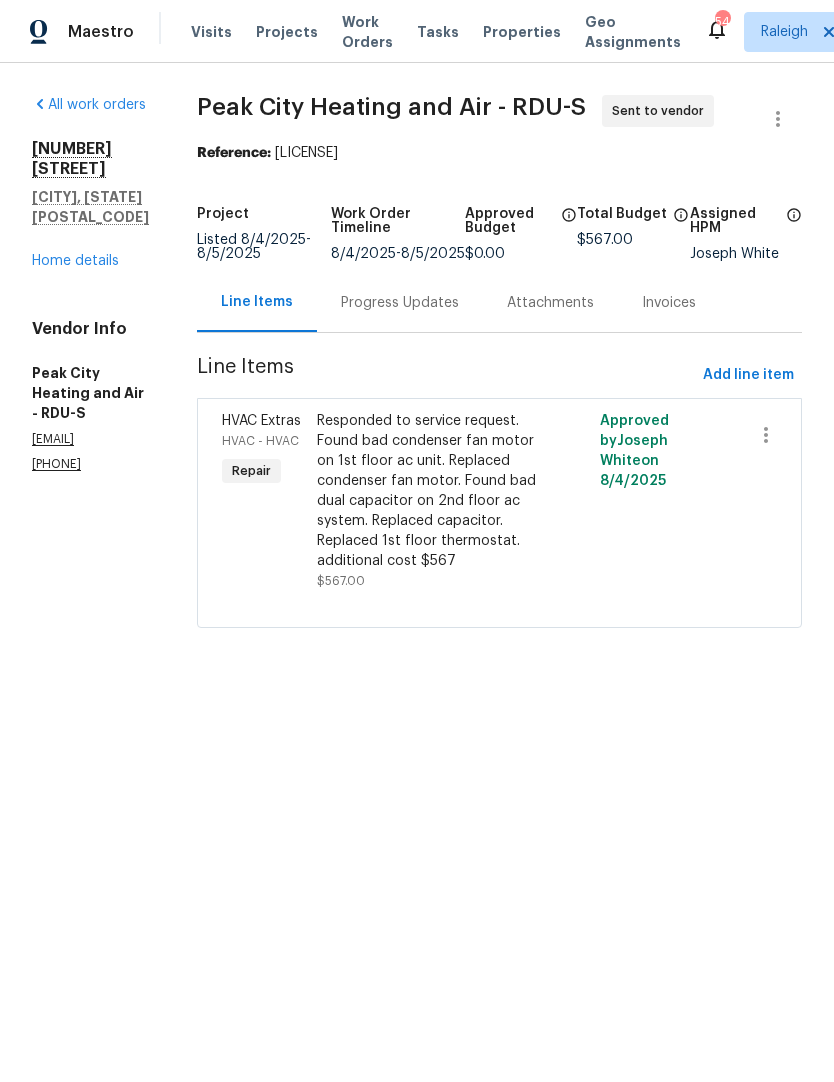 click on "Progress Updates" at bounding box center (400, 303) 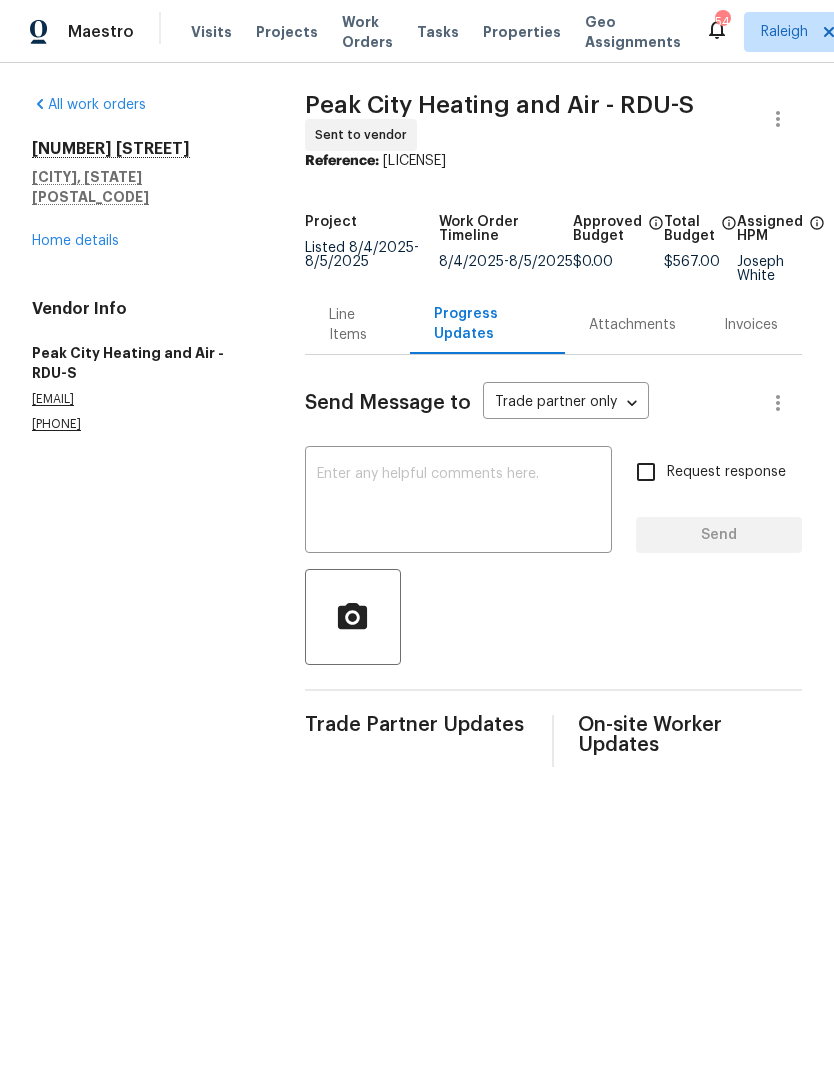 click on "4601 Pemberton Dr Raleigh, NC 27609 Home details" at bounding box center (144, 195) 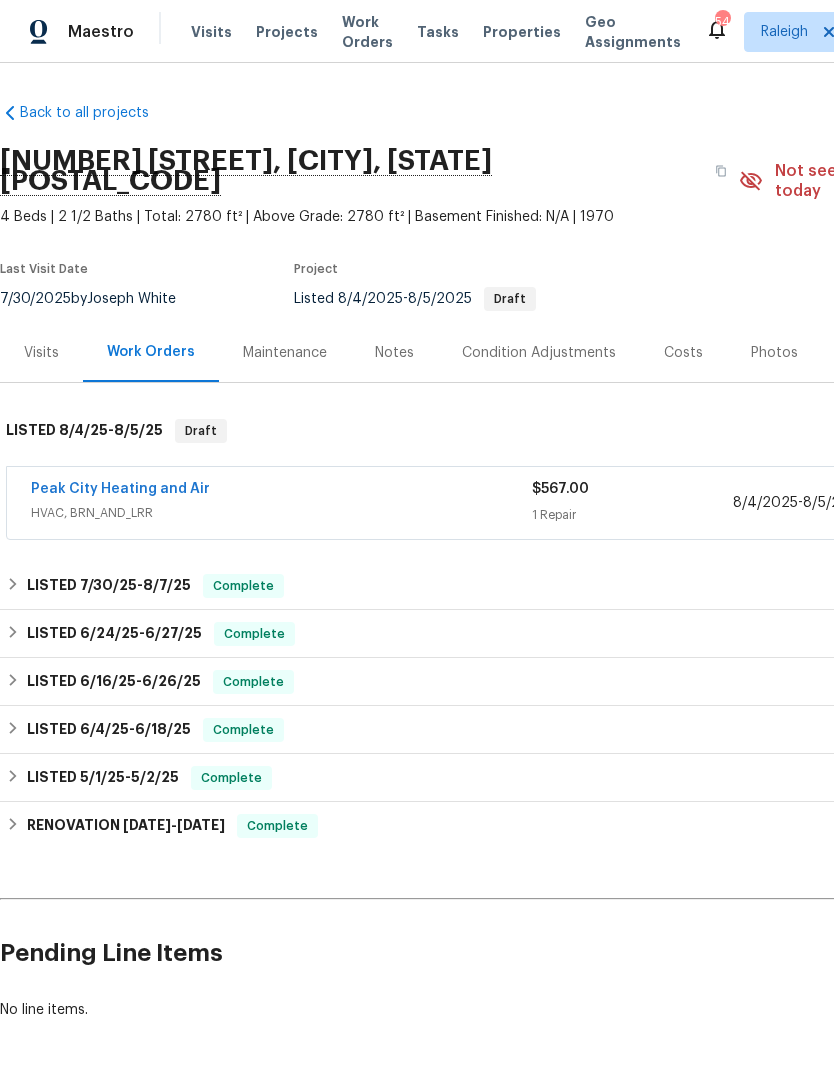 scroll, scrollTop: 0, scrollLeft: 0, axis: both 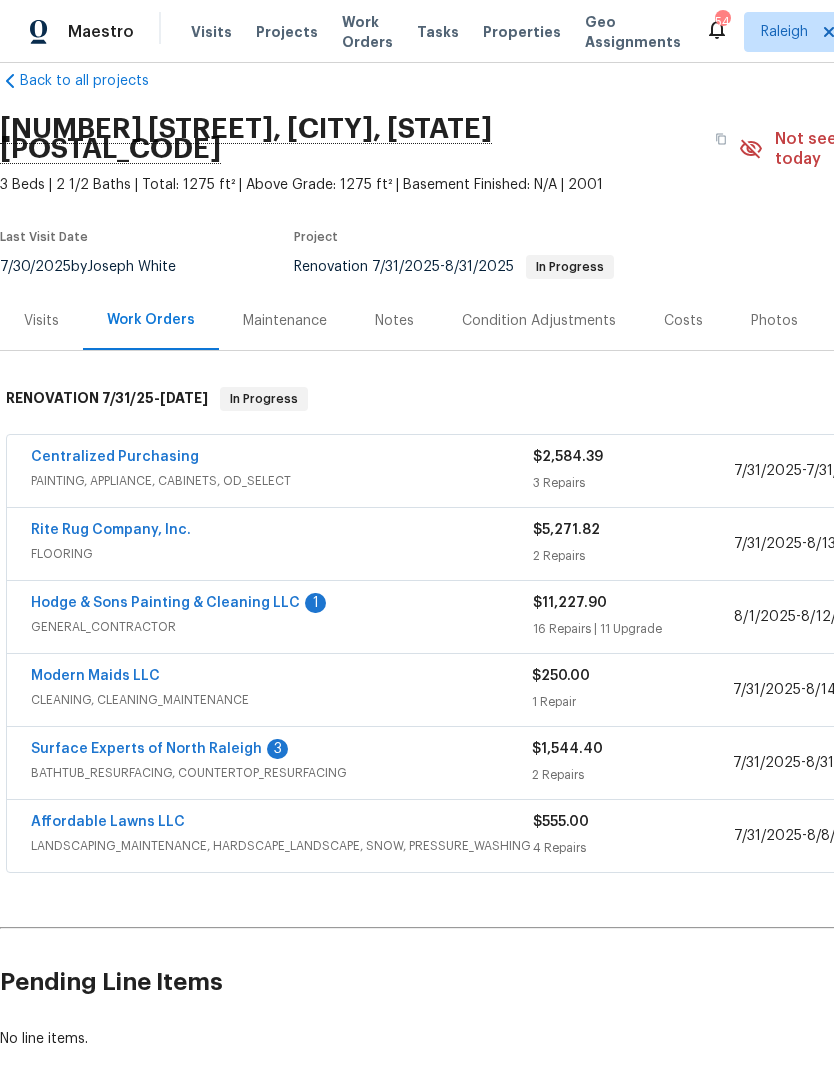 click on "Rite Rug Company, Inc." at bounding box center [111, 530] 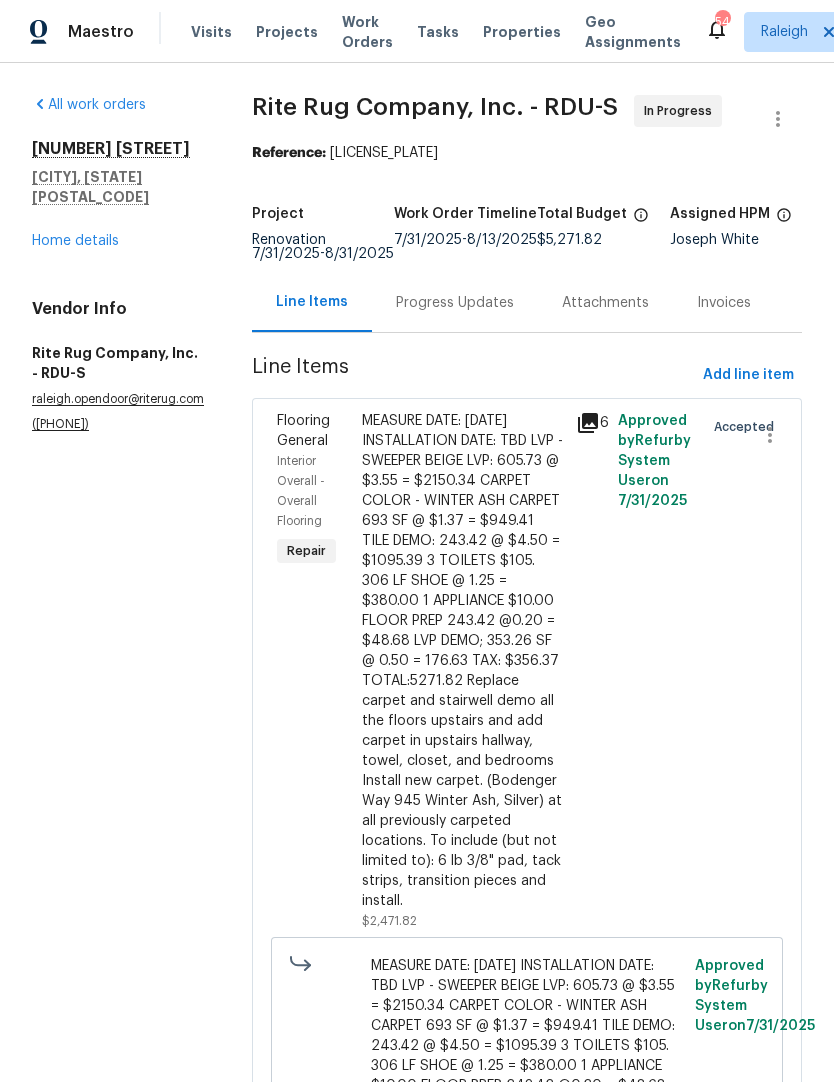 click on "Progress Updates" at bounding box center [455, 303] 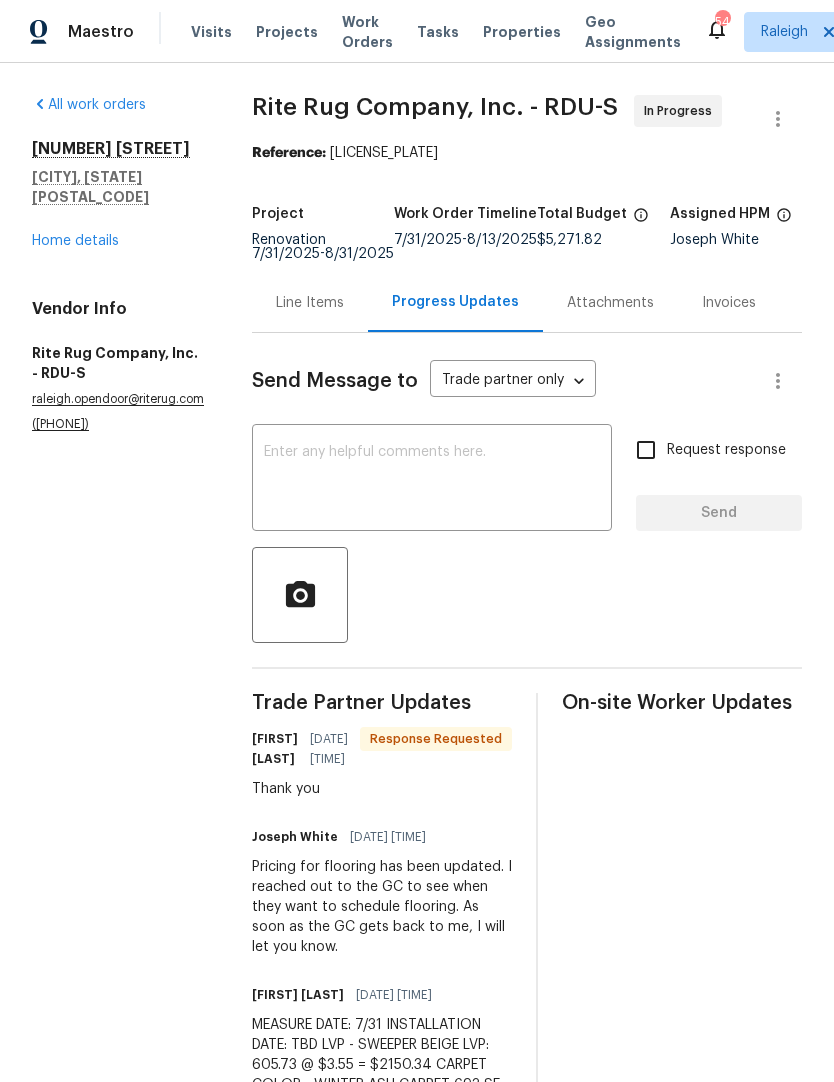 click at bounding box center [432, 480] 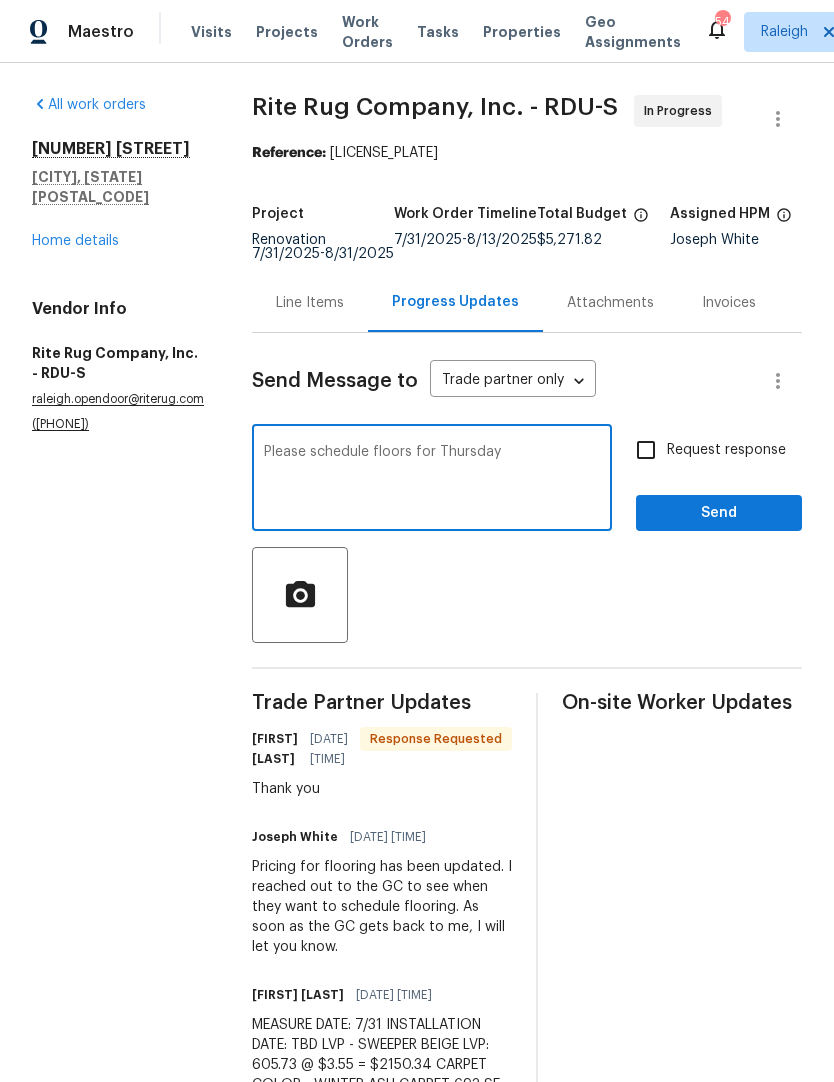 type on "Please schedule floors for Thursday" 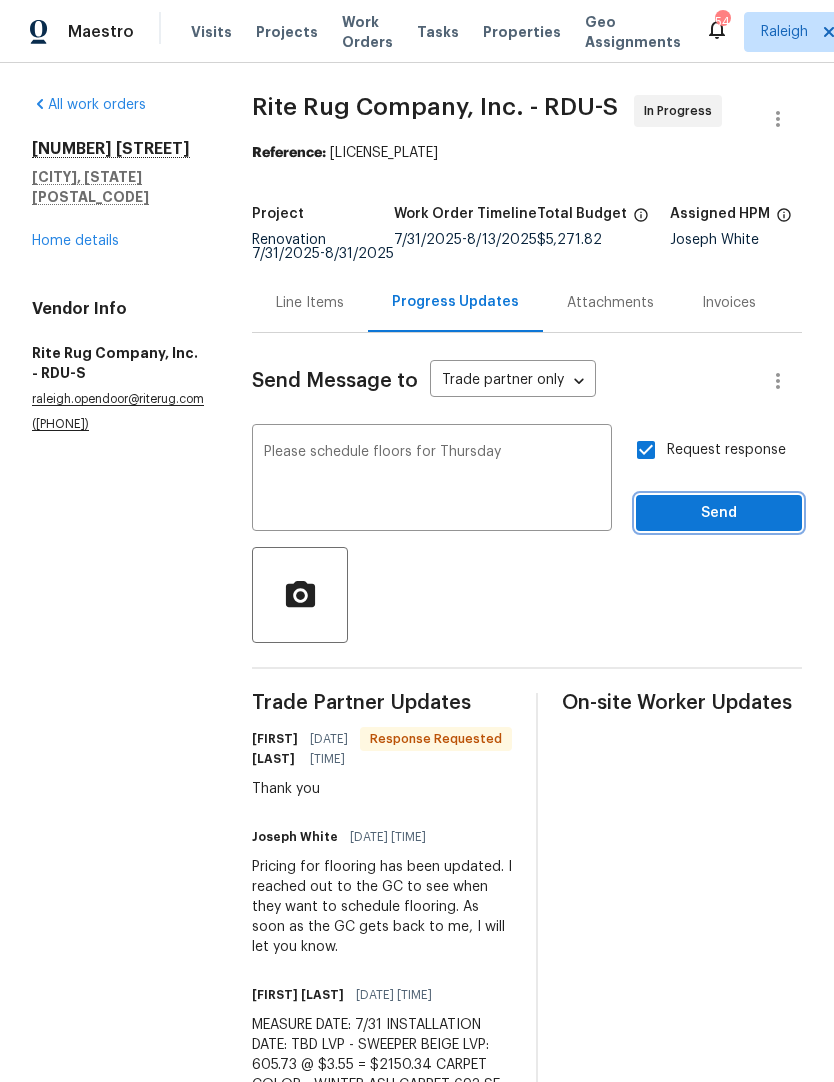 click on "Send" at bounding box center (719, 513) 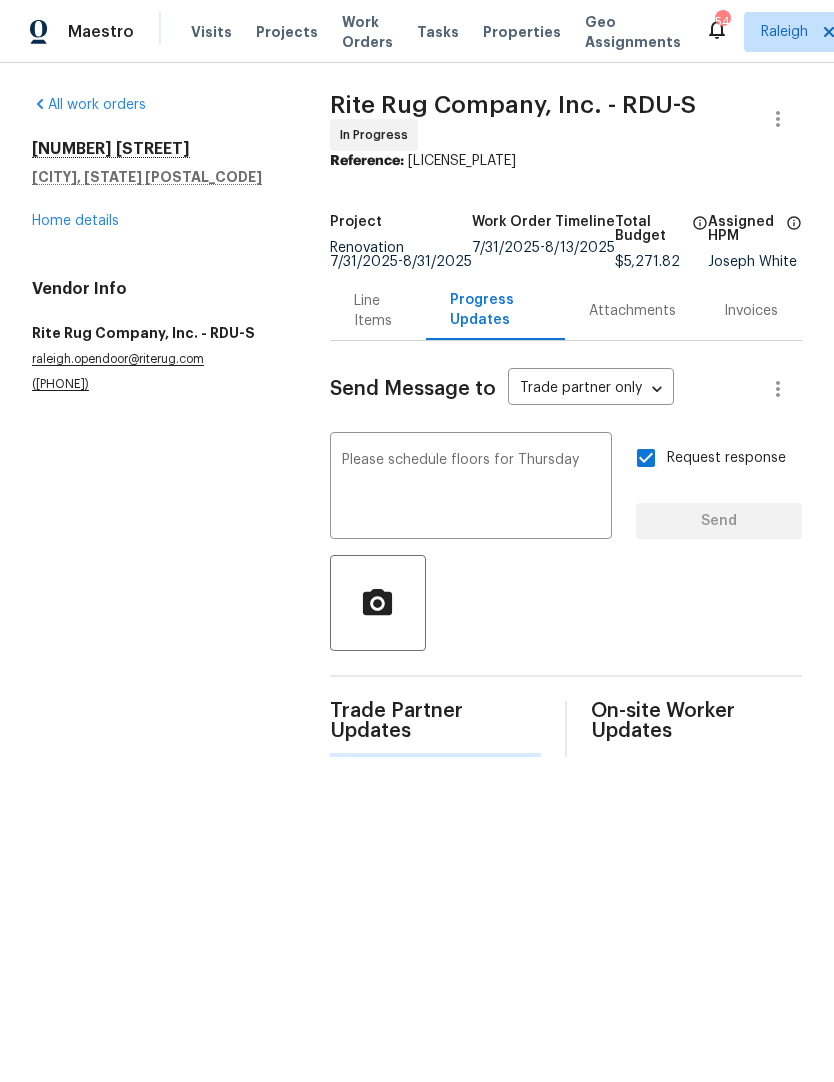 type 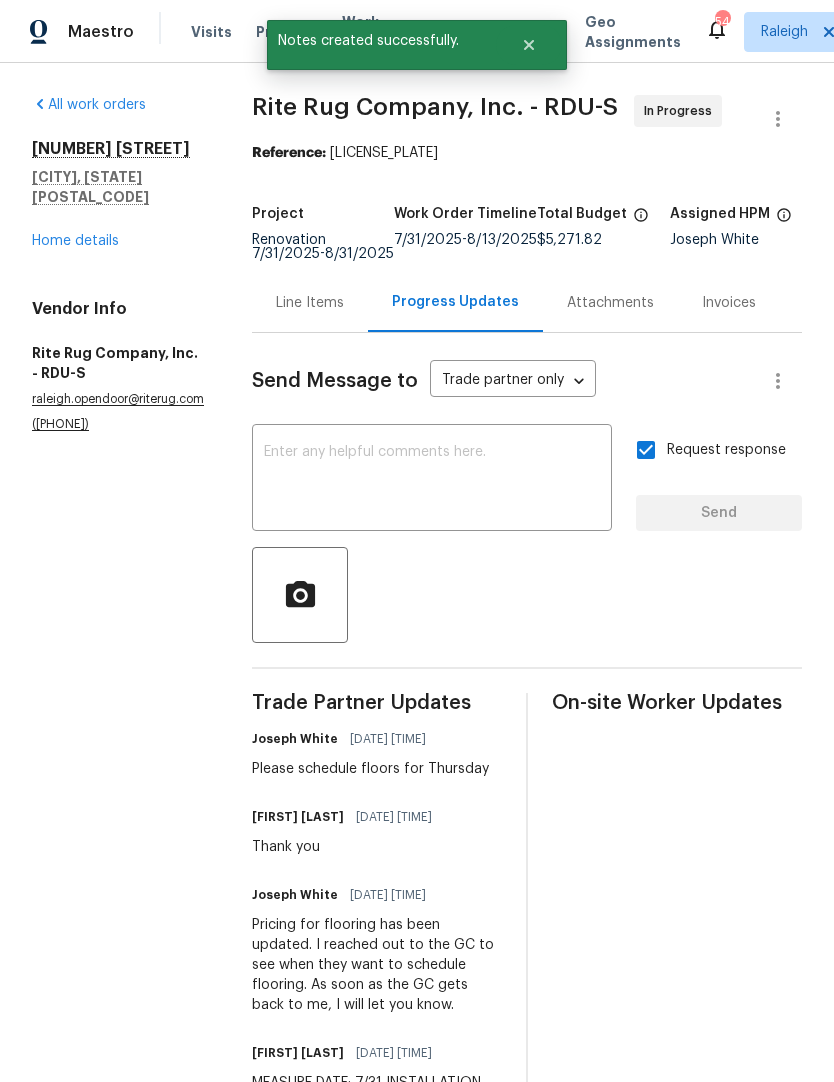 click on "4420 Archibald Way Raleigh, NC 27616 Home details" at bounding box center (118, 195) 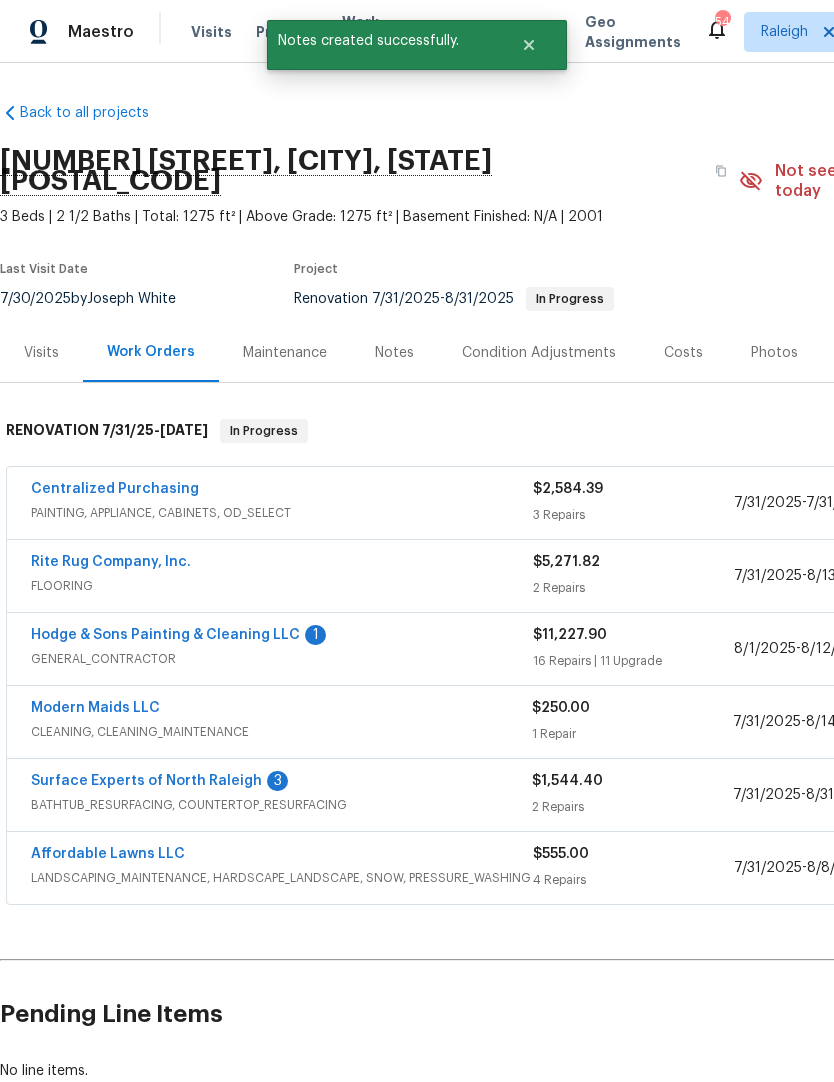 click on "Hodge & Sons Painting & Cleaning LLC" at bounding box center [165, 635] 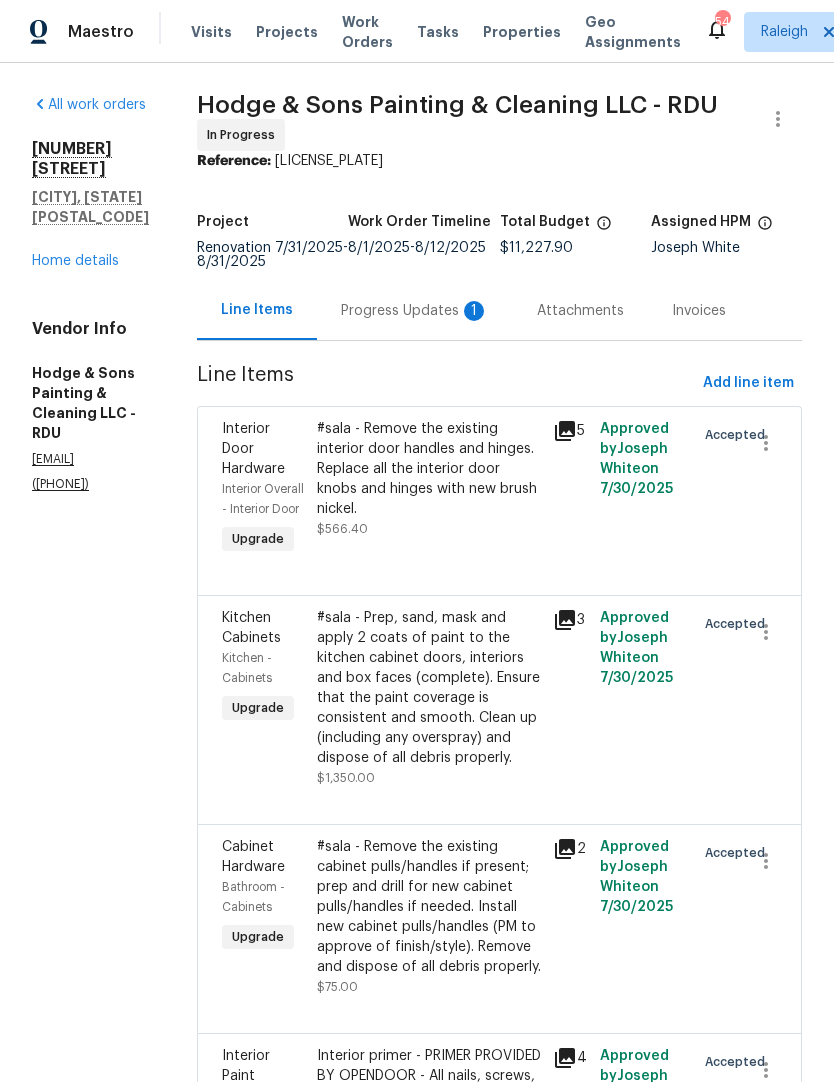 click on "Progress Updates 1" at bounding box center [415, 311] 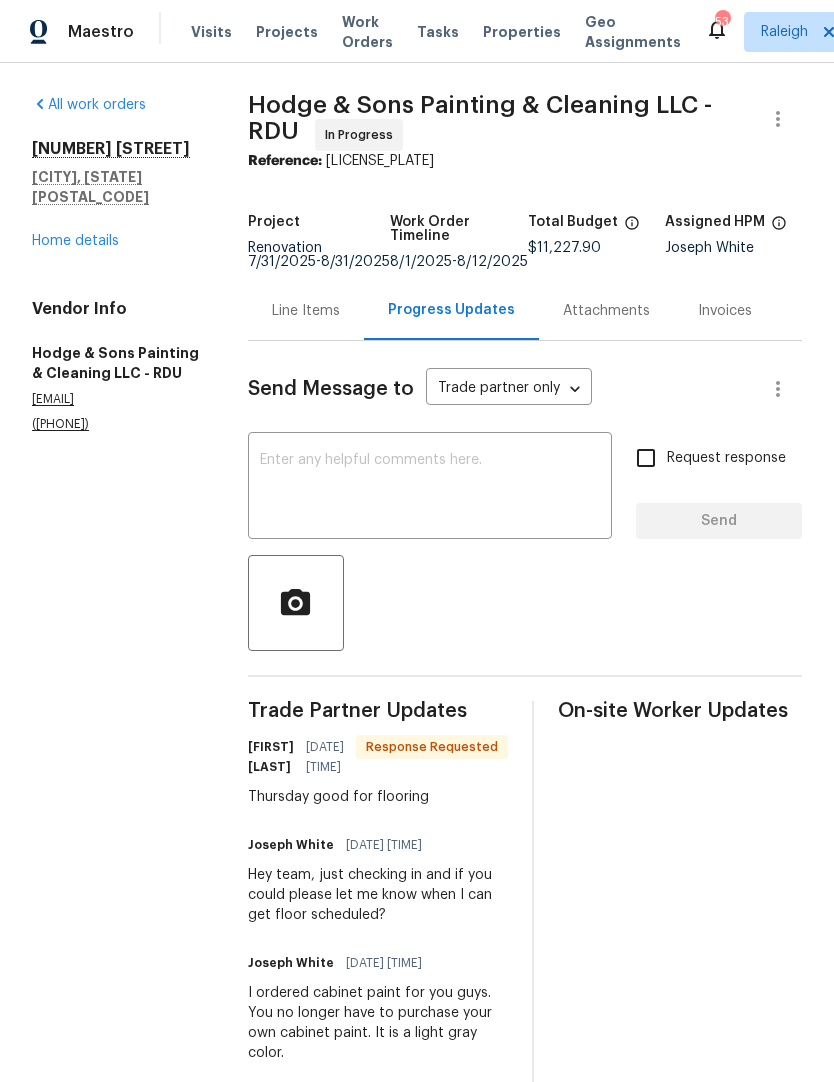 click at bounding box center (430, 488) 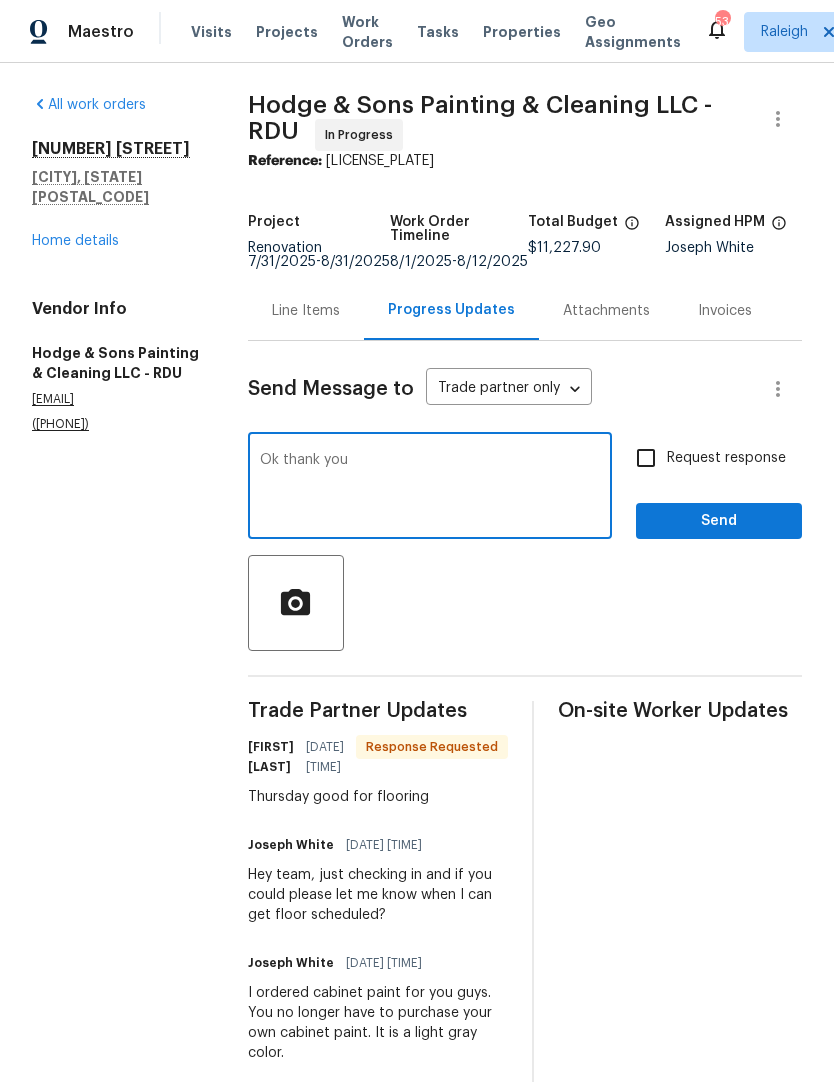 type on "Ok thank you" 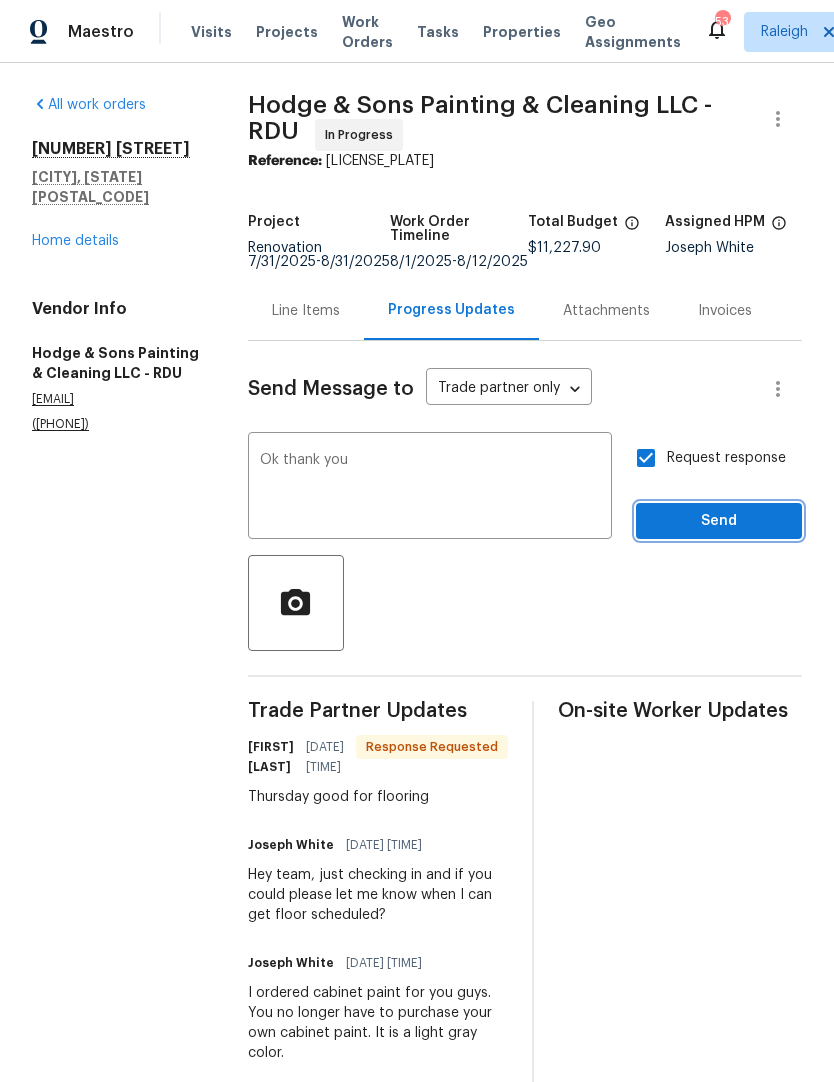click on "Send" at bounding box center (719, 521) 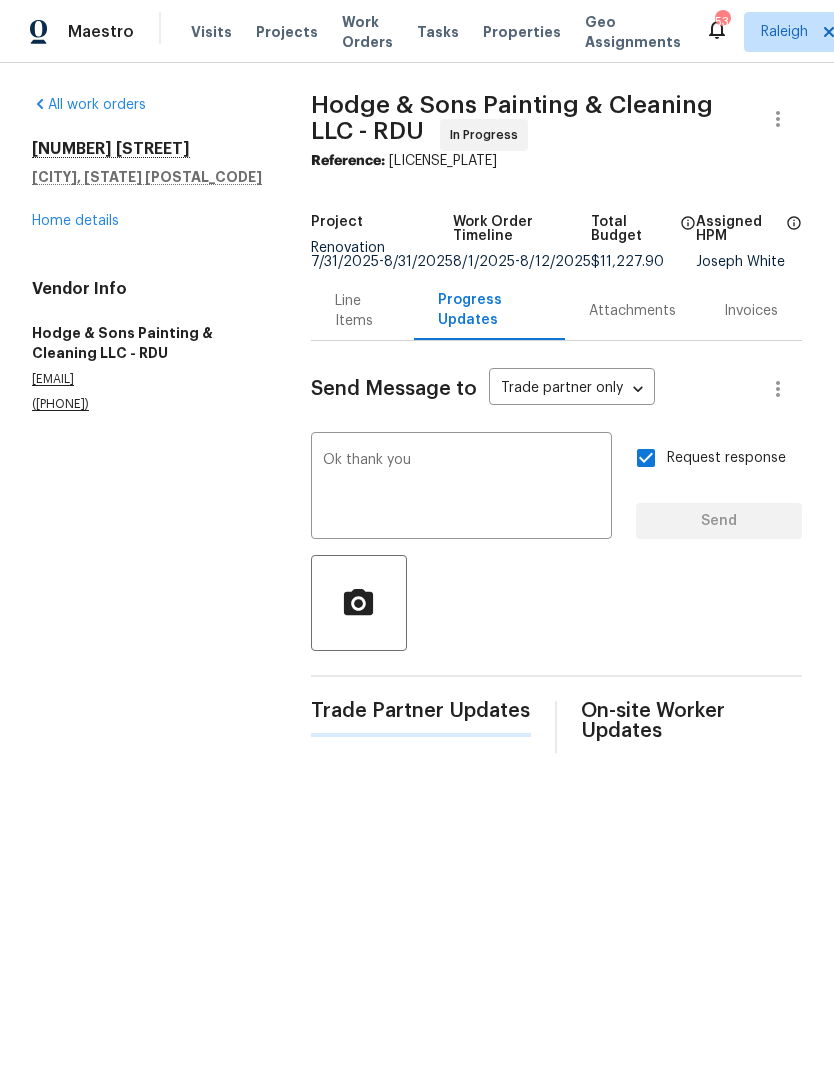 type 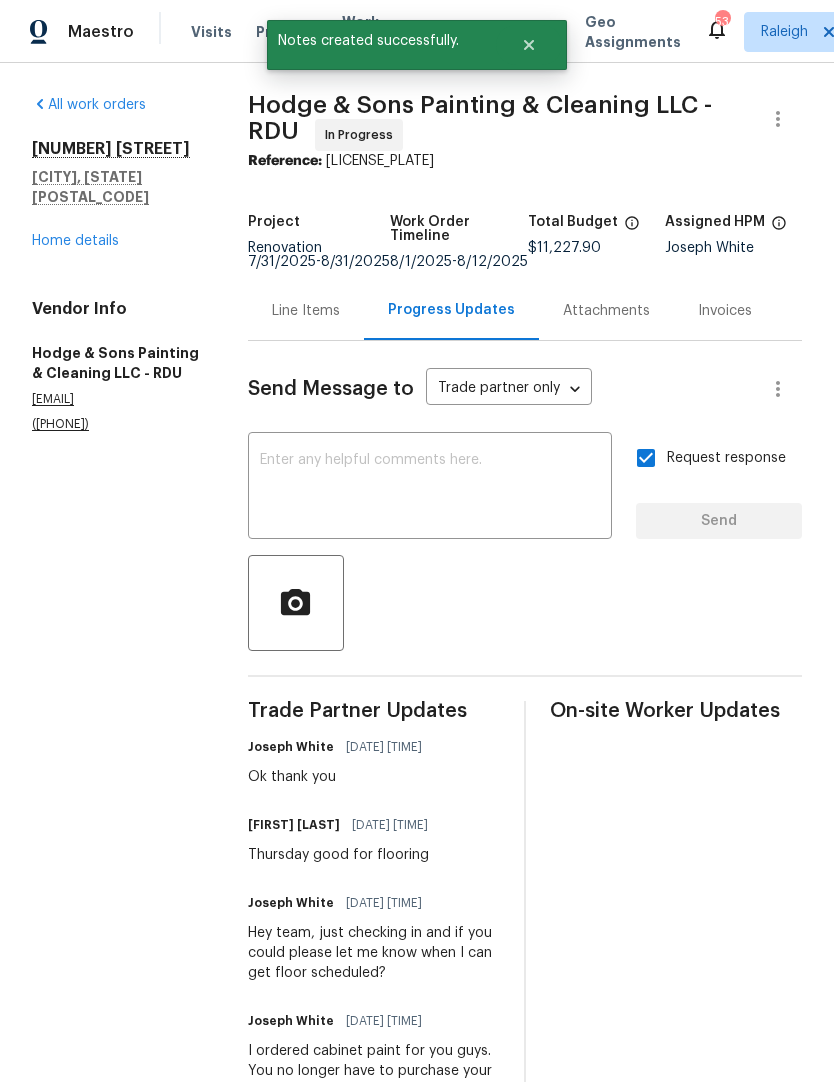 click on "All work orders 4420 Archibald Way Raleigh, NC 27616 Home details Vendor Info Hodge & Sons Painting & Cleaning LLC - RDU elisastrick7@gmail.com (919) 671-9990" at bounding box center (116, 264) 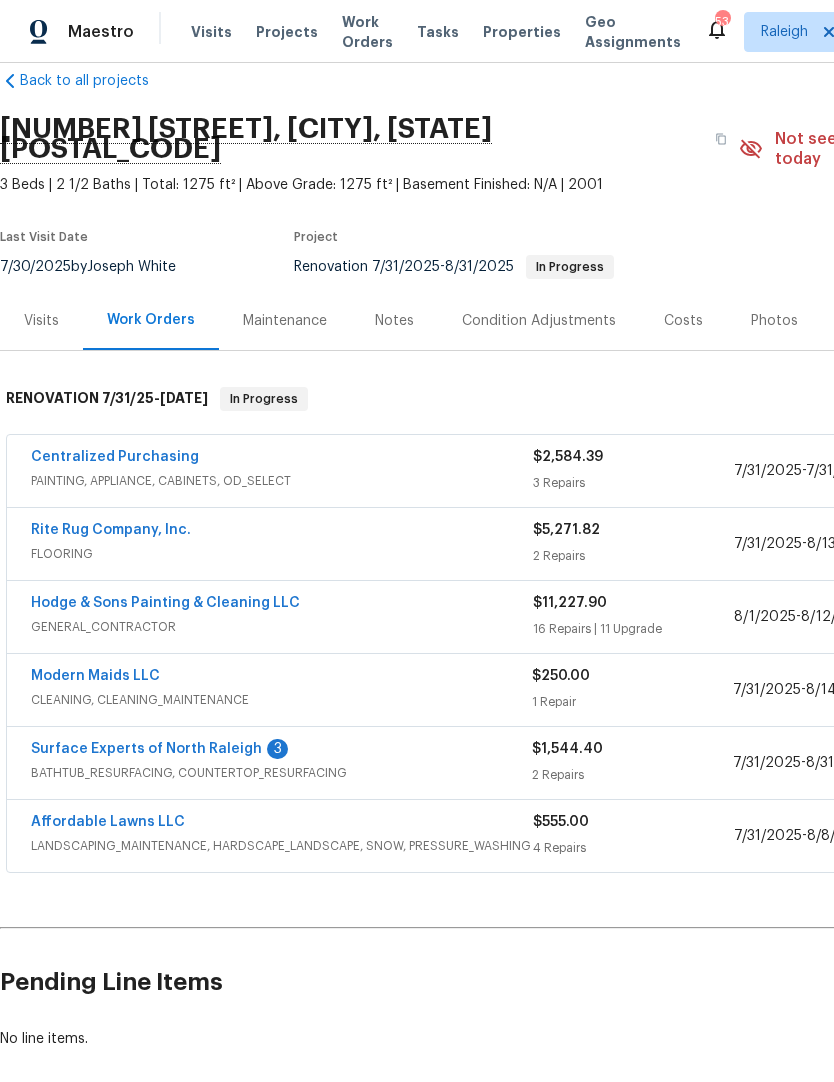 scroll, scrollTop: 32, scrollLeft: 0, axis: vertical 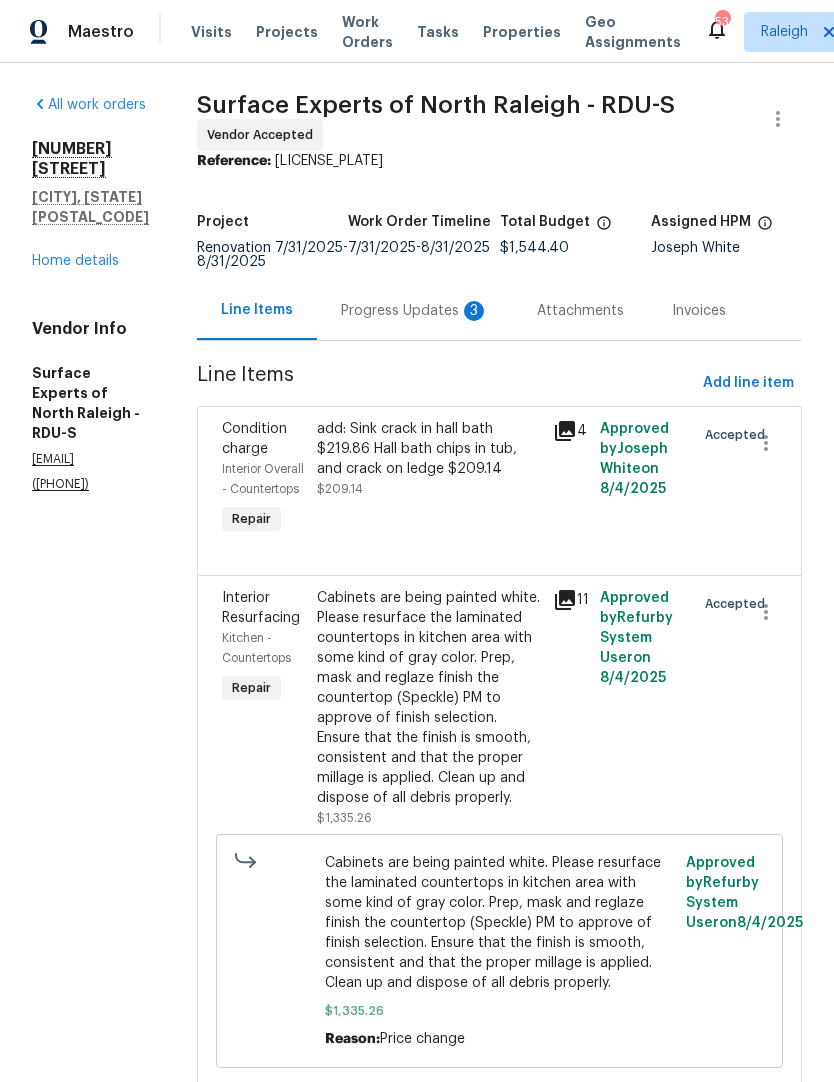 click on "Progress Updates 3" at bounding box center (415, 311) 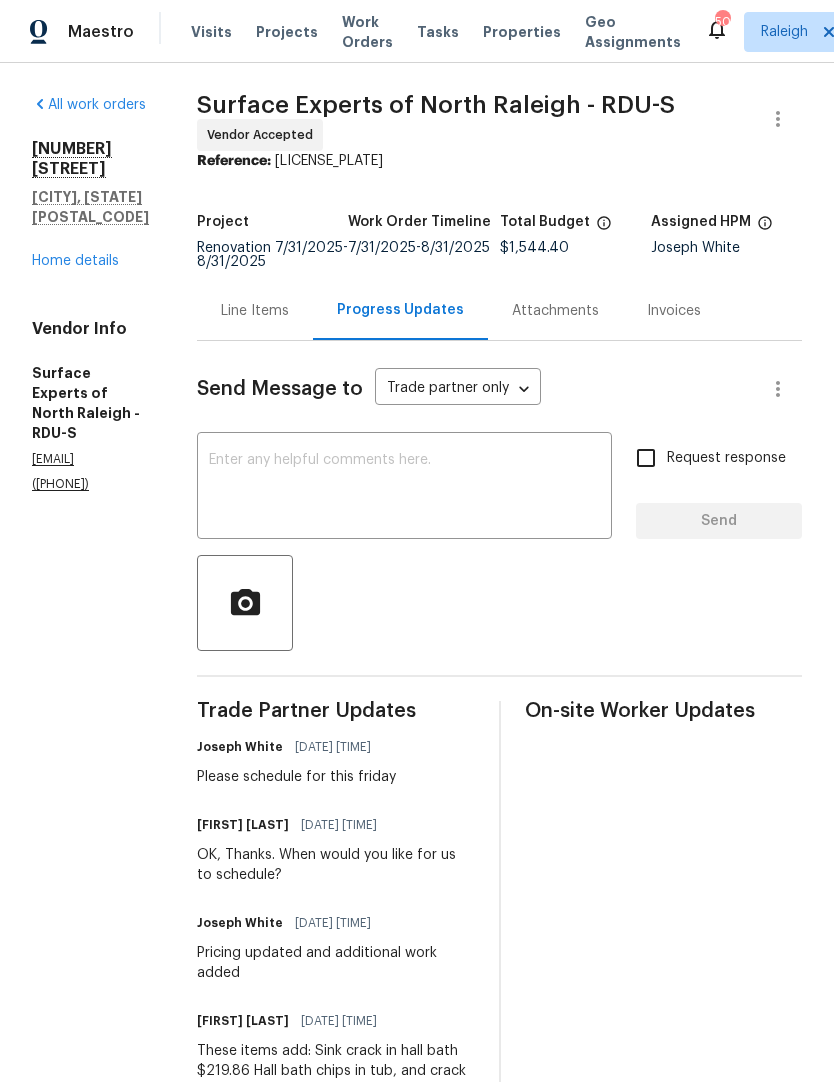 click on "4420 Archibald Way Raleigh, NC 27616 Home details" at bounding box center (90, 205) 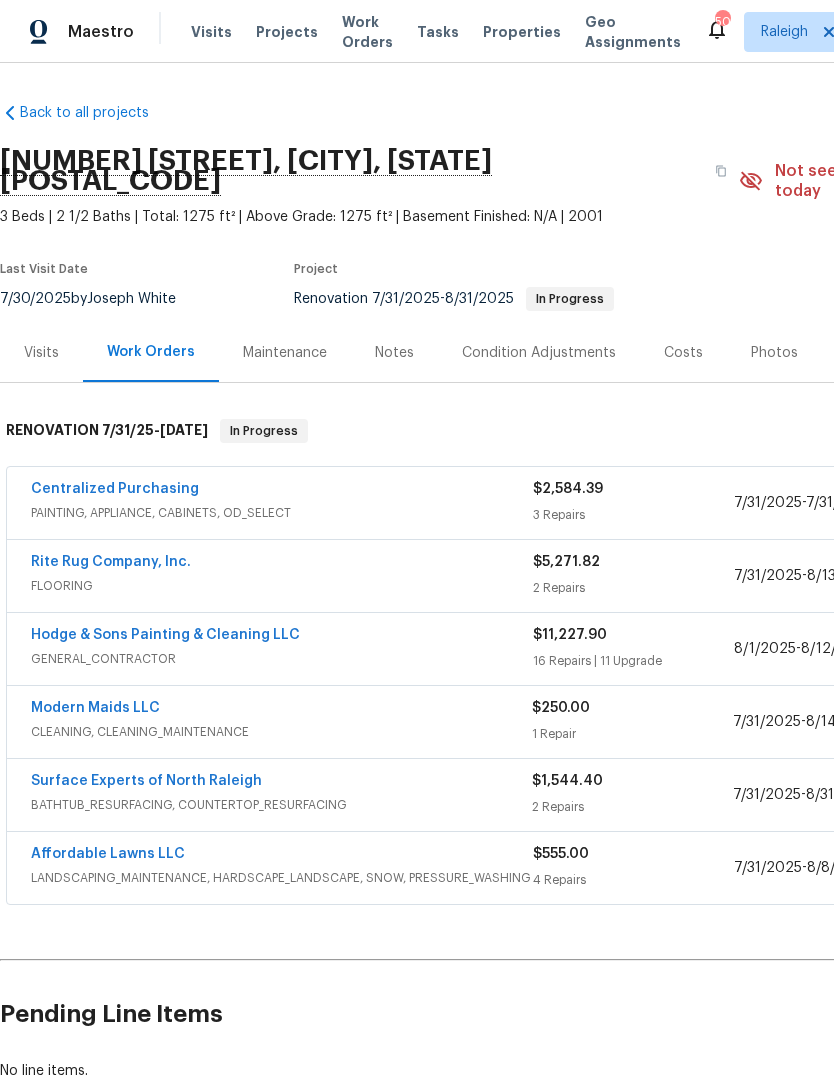 scroll, scrollTop: 0, scrollLeft: 0, axis: both 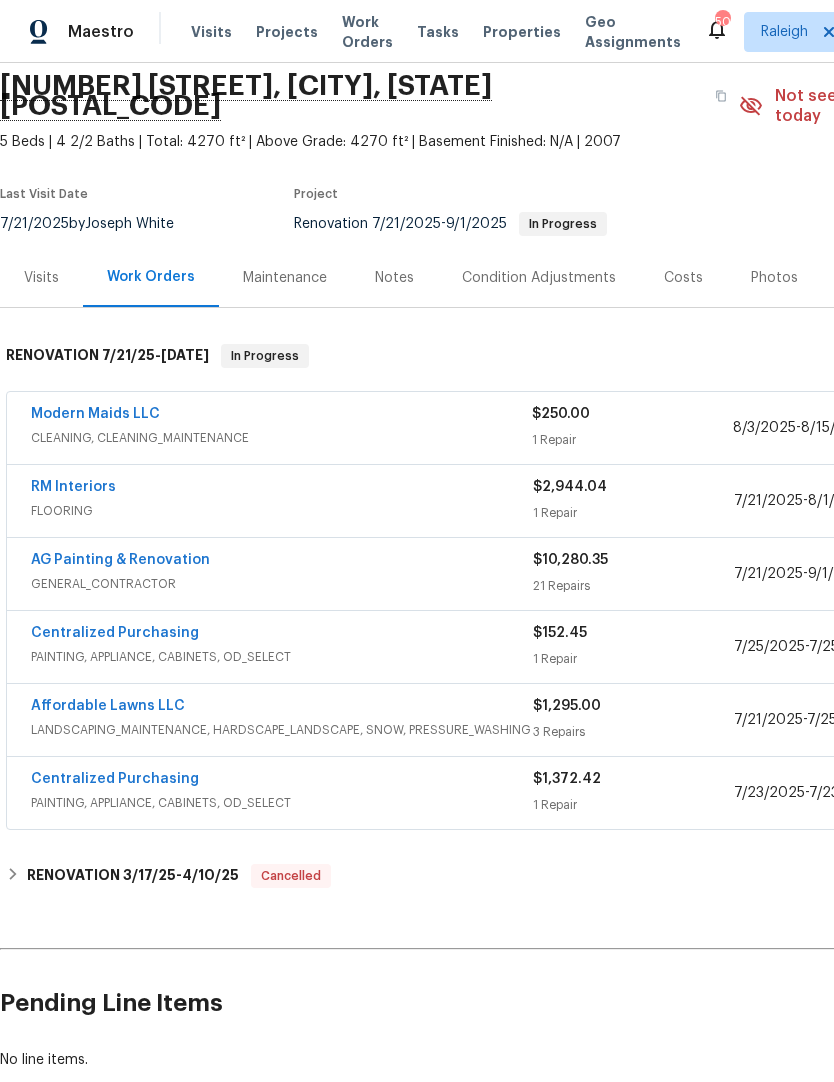 click on "Modern Maids LLC" at bounding box center (95, 414) 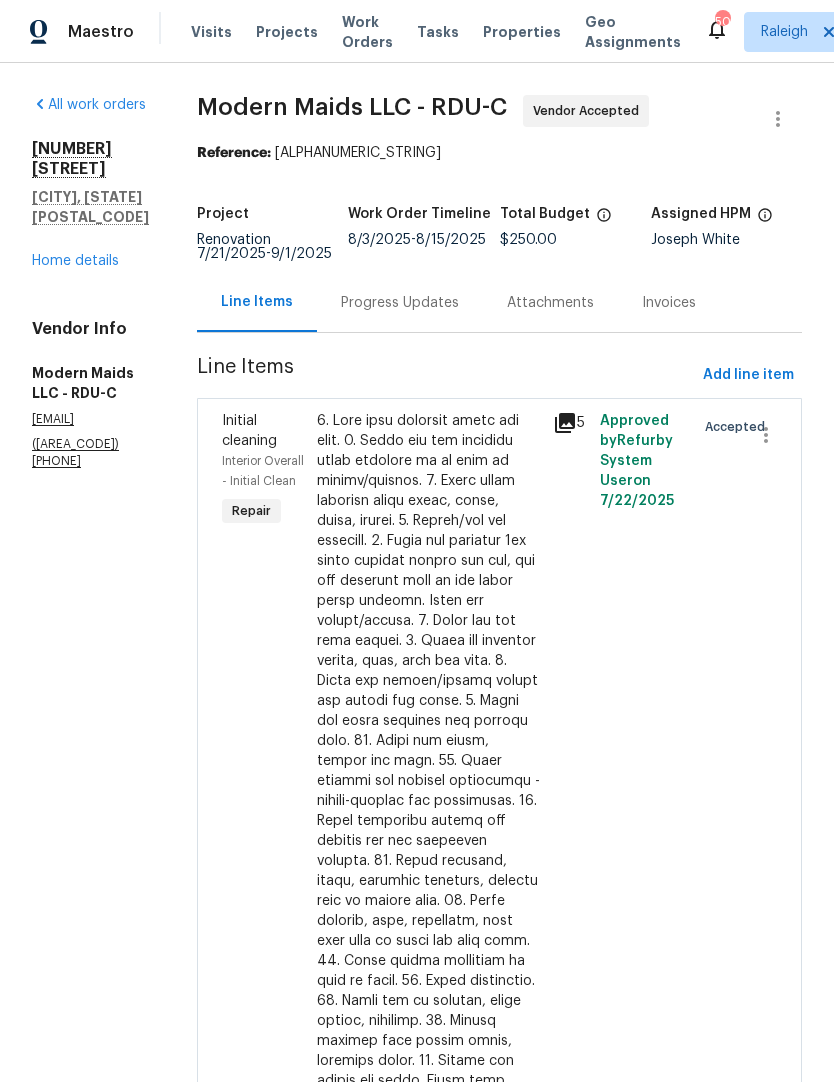 click on "Progress Updates" at bounding box center (400, 303) 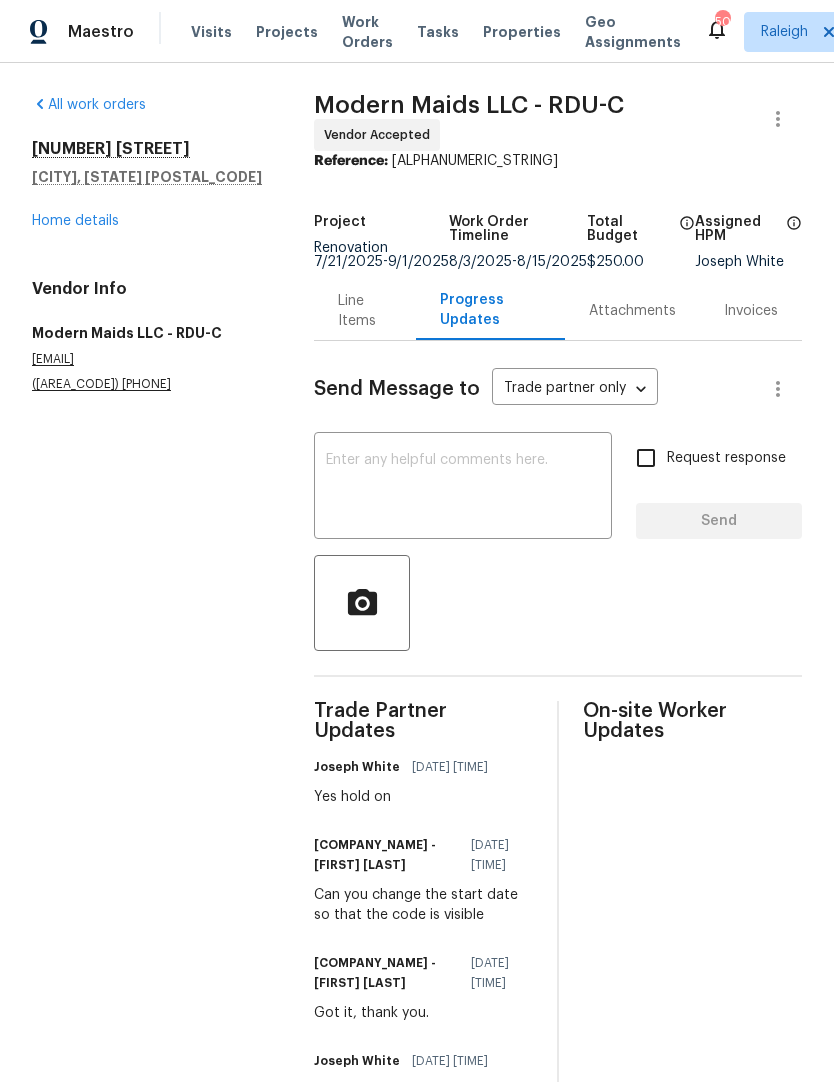 click at bounding box center [463, 488] 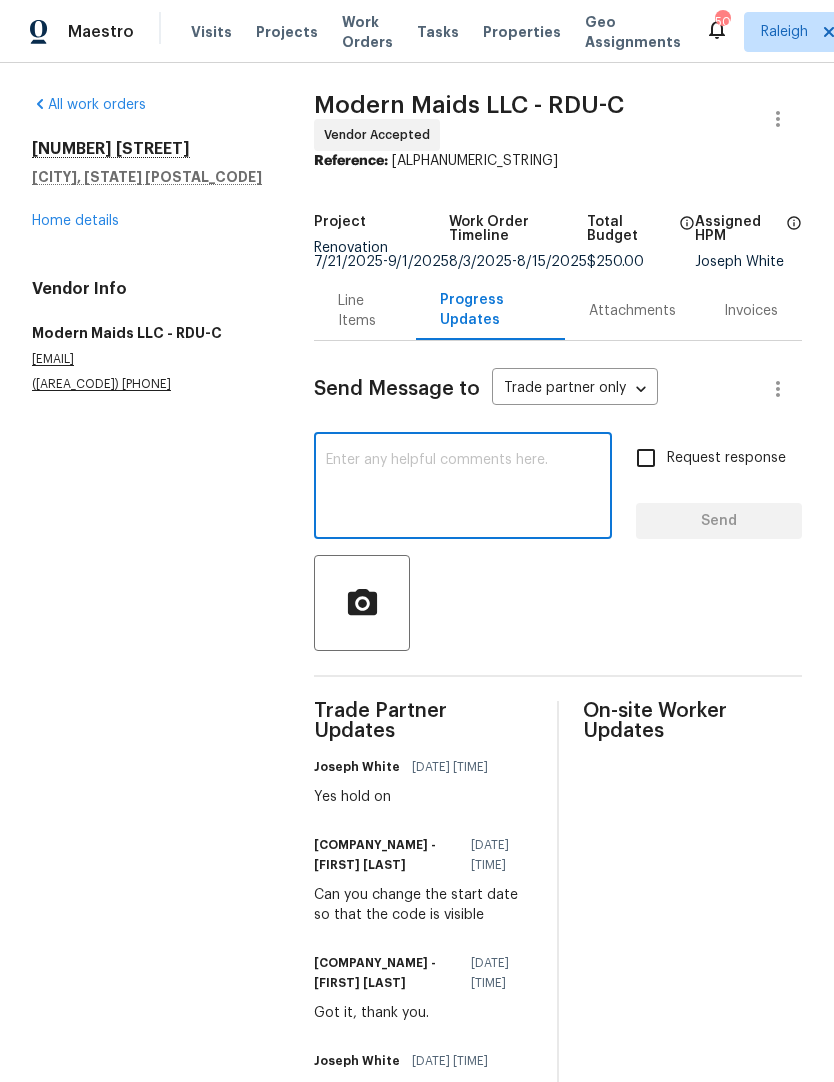 click at bounding box center [558, 603] 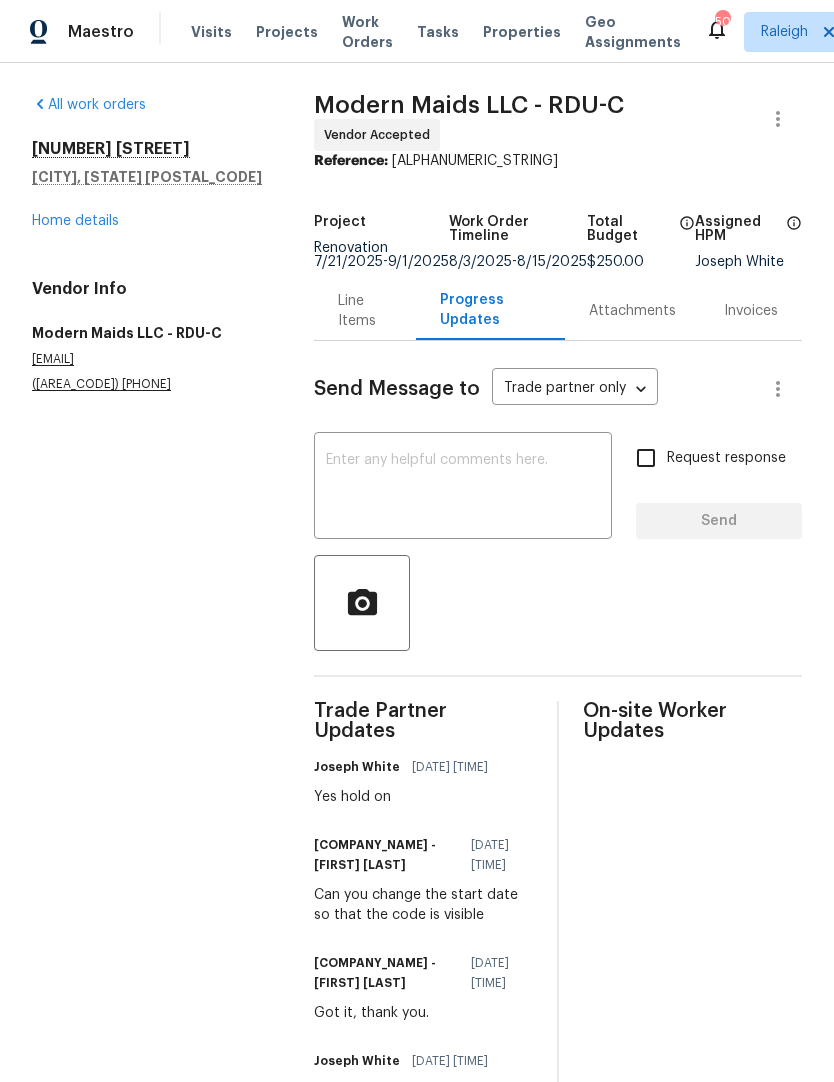 scroll, scrollTop: 0, scrollLeft: 0, axis: both 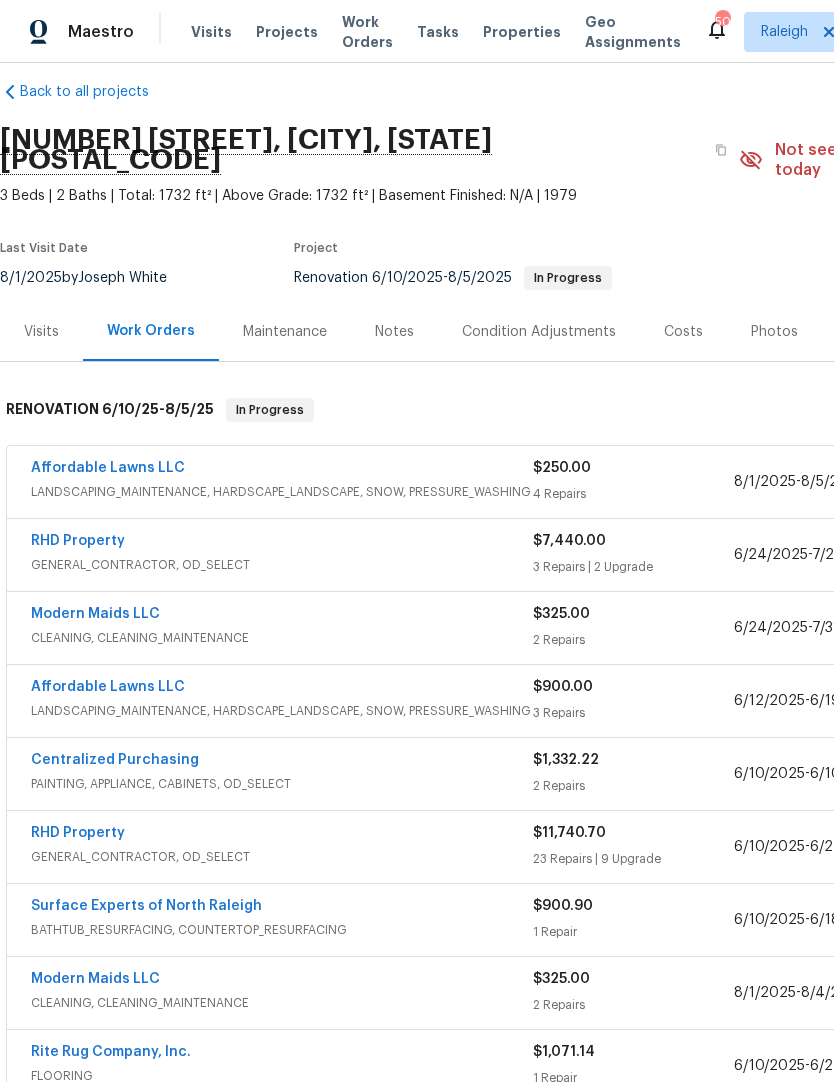 click on "Affordable Lawns LLC" at bounding box center (108, 468) 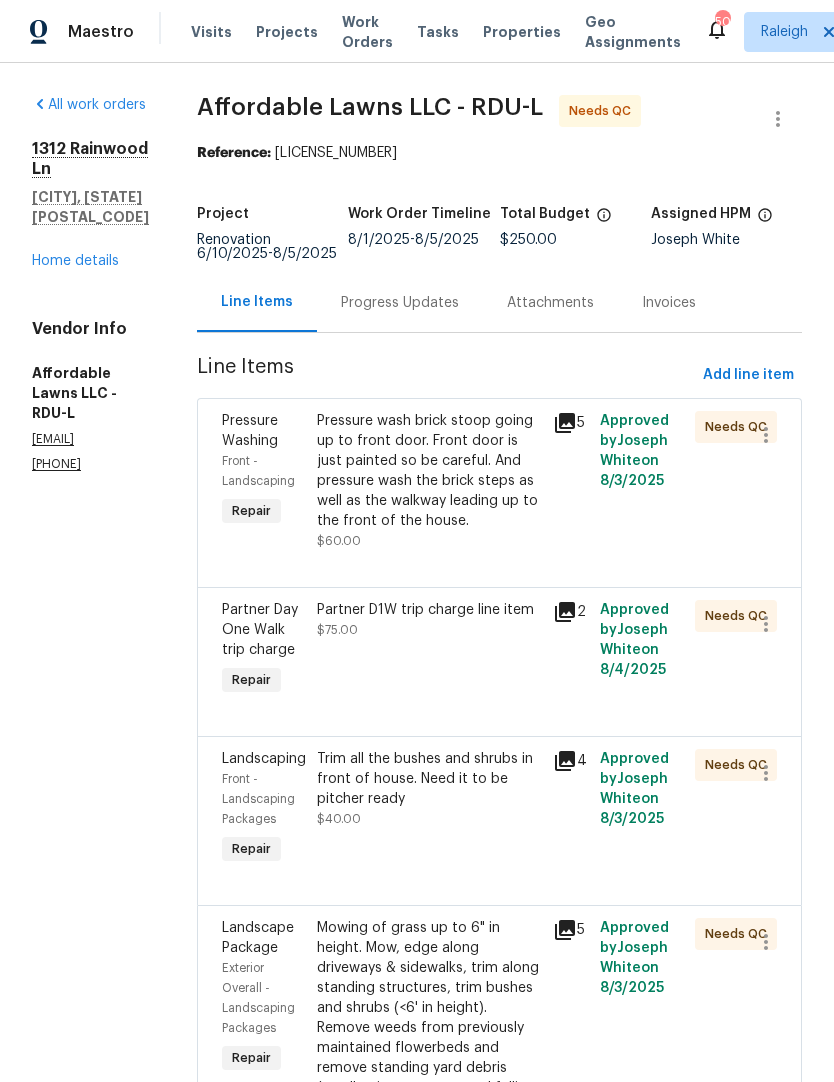 click on "Pressure wash brick stoop going up to front door. Front door is just painted so be careful. And pressure wash the brick steps as well as the walkway leading up to the front of the house." at bounding box center [429, 471] 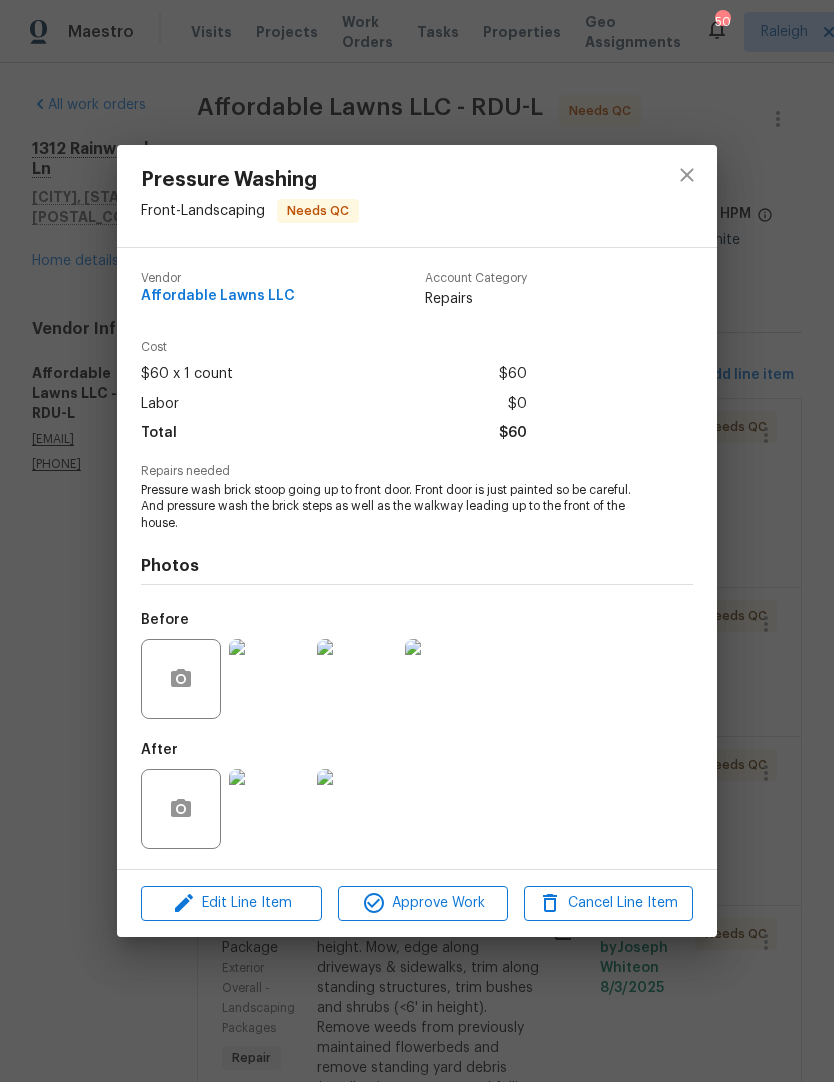click on "Approve Work" at bounding box center [422, 903] 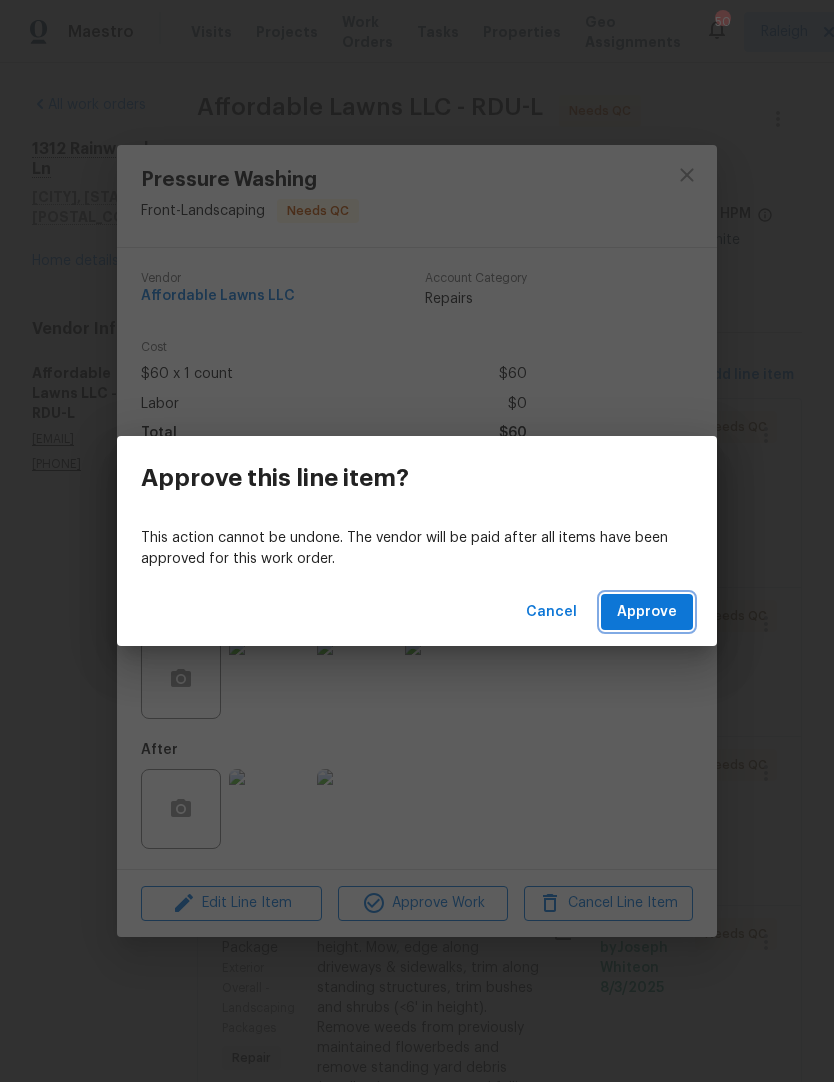click on "Approve" at bounding box center (647, 612) 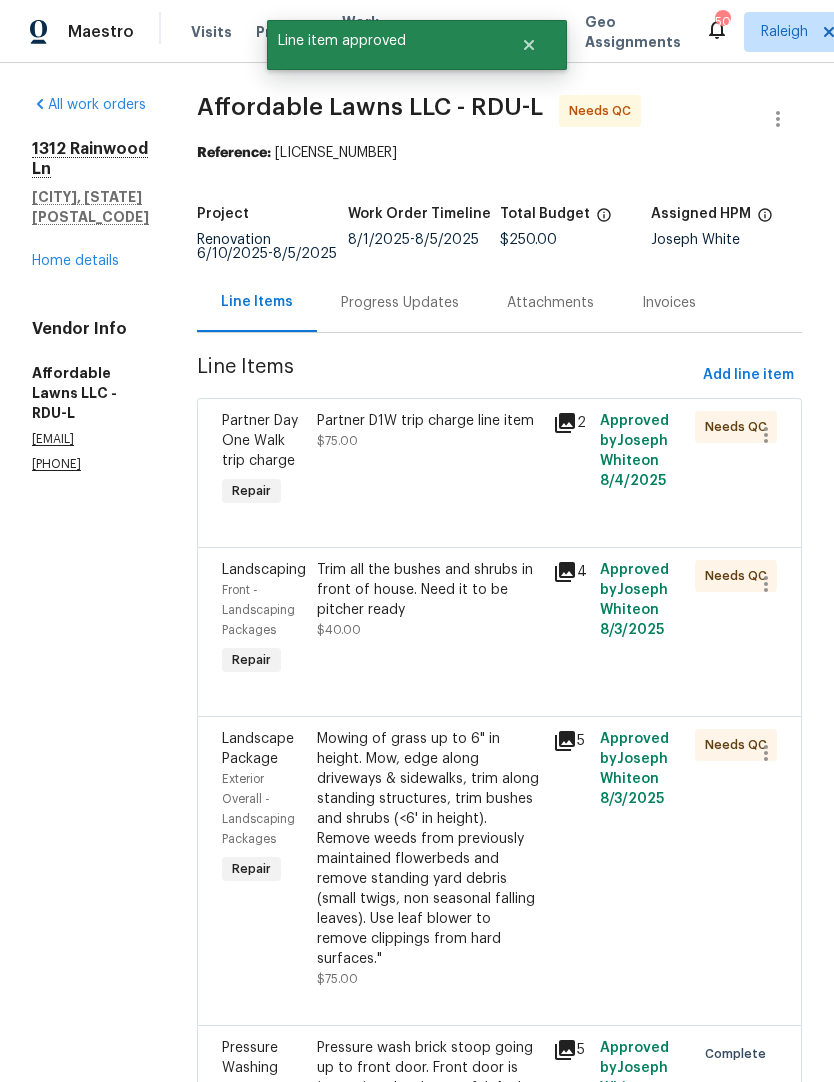 click on "Partner D1W trip charge line item $75.00" at bounding box center (429, 431) 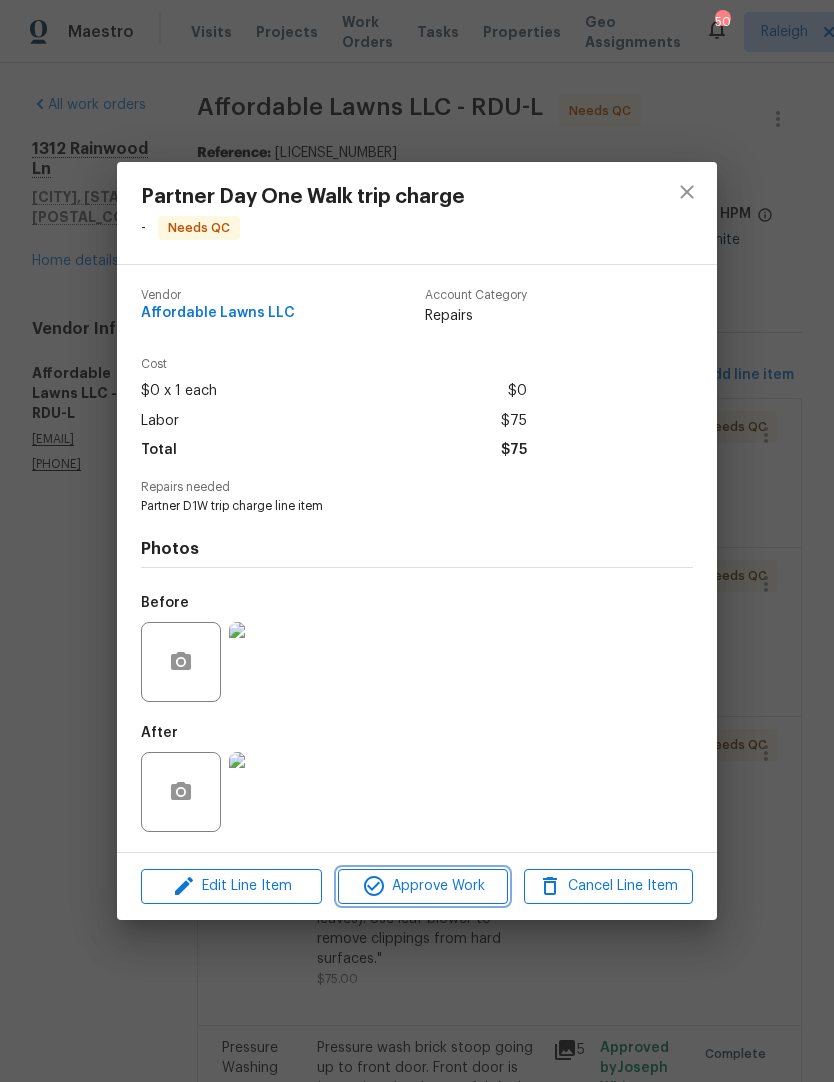 click on "Approve Work" at bounding box center (422, 886) 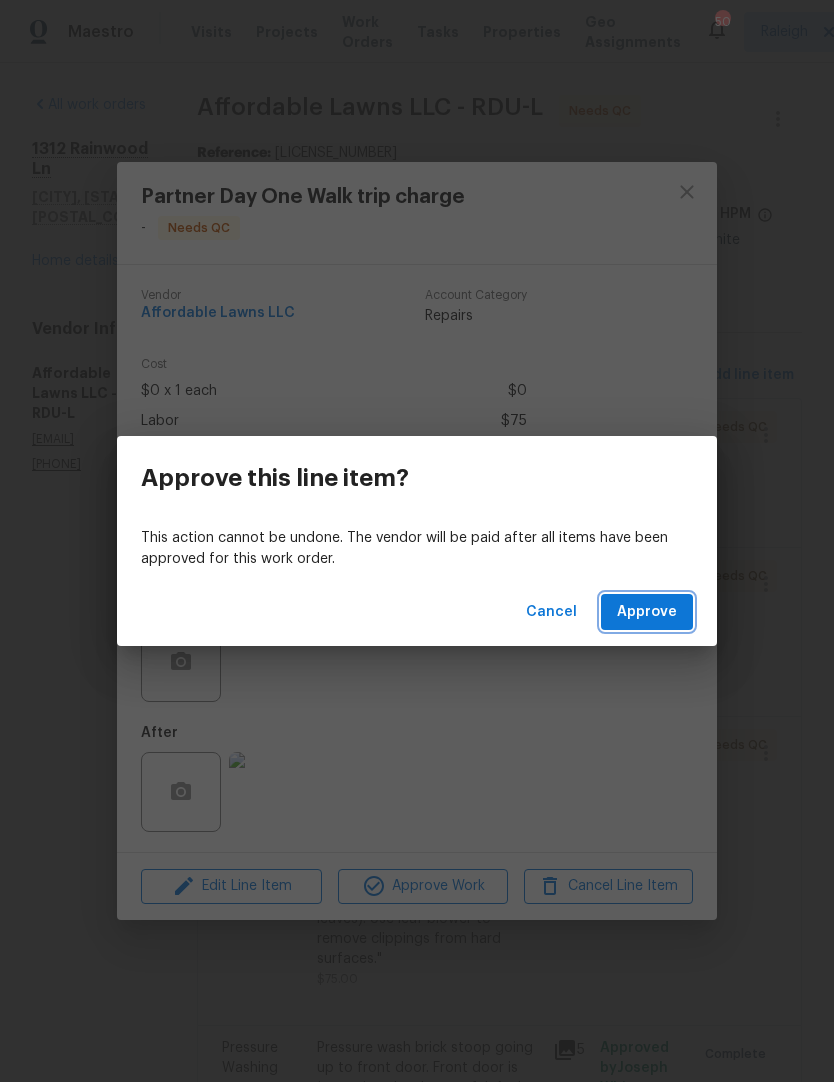 click on "Approve" at bounding box center [647, 612] 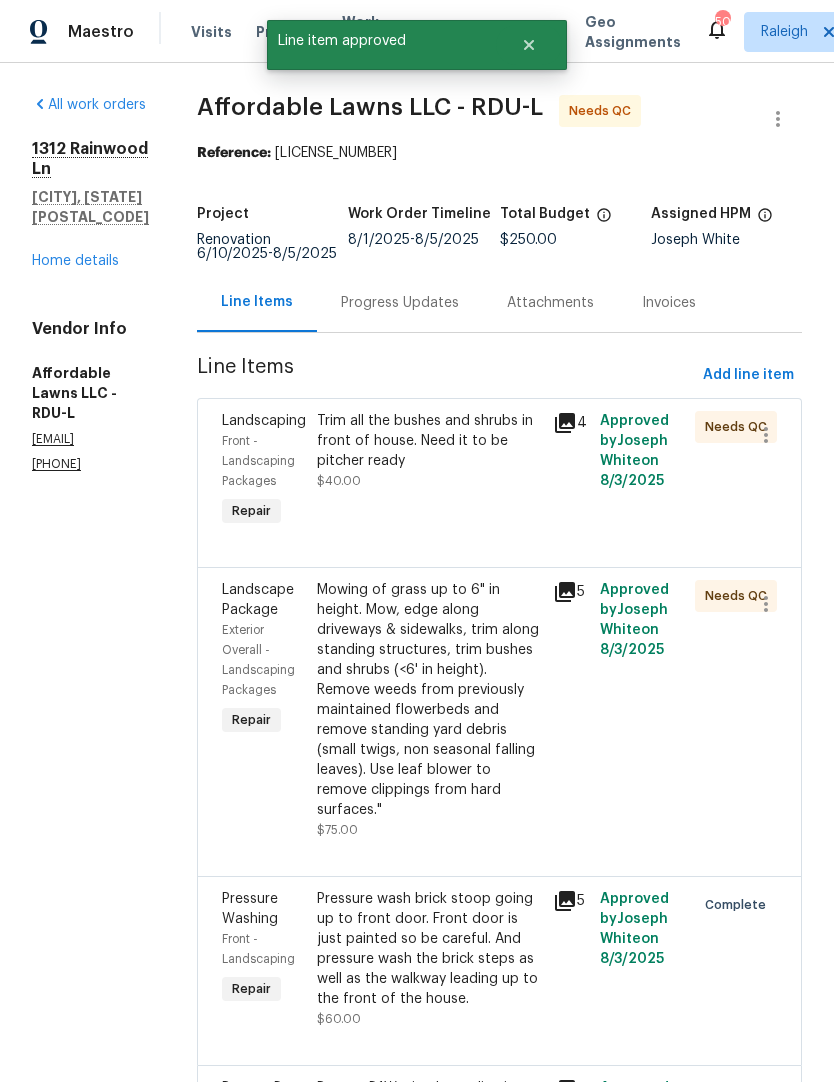 click on "Trim all the bushes and shrubs in front of house. Need it to be pitcher ready $40.00" at bounding box center [429, 471] 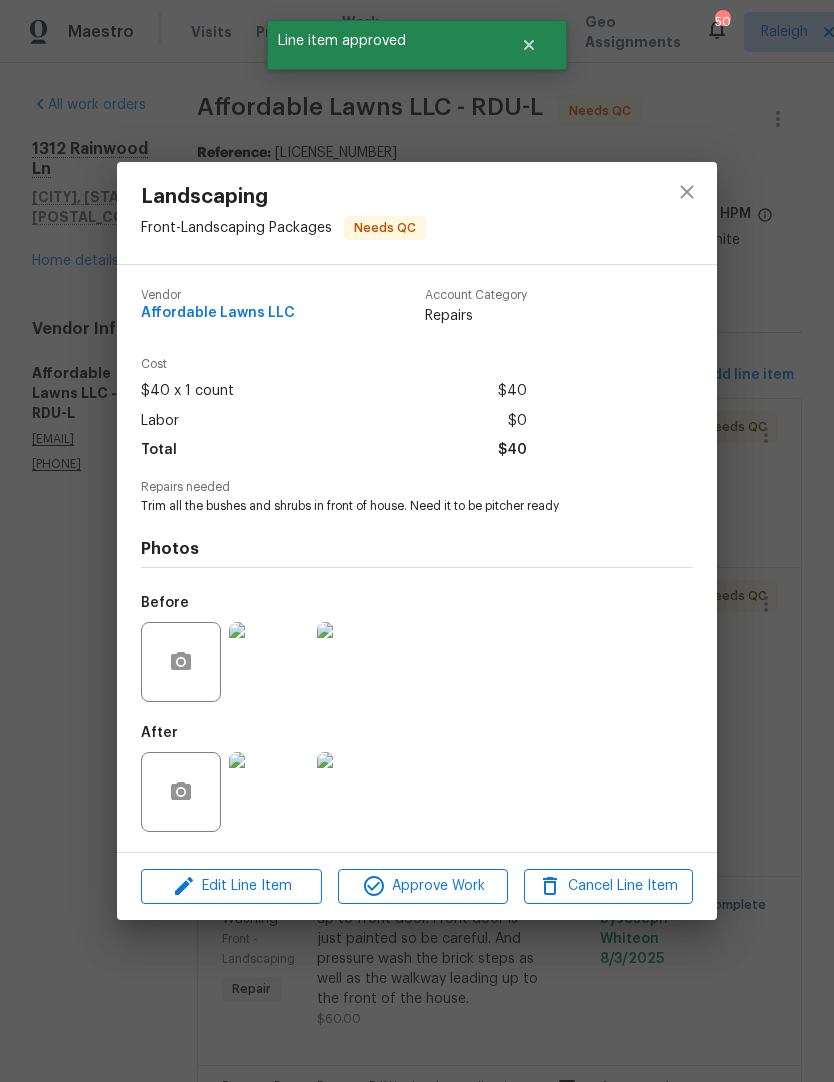click at bounding box center (269, 792) 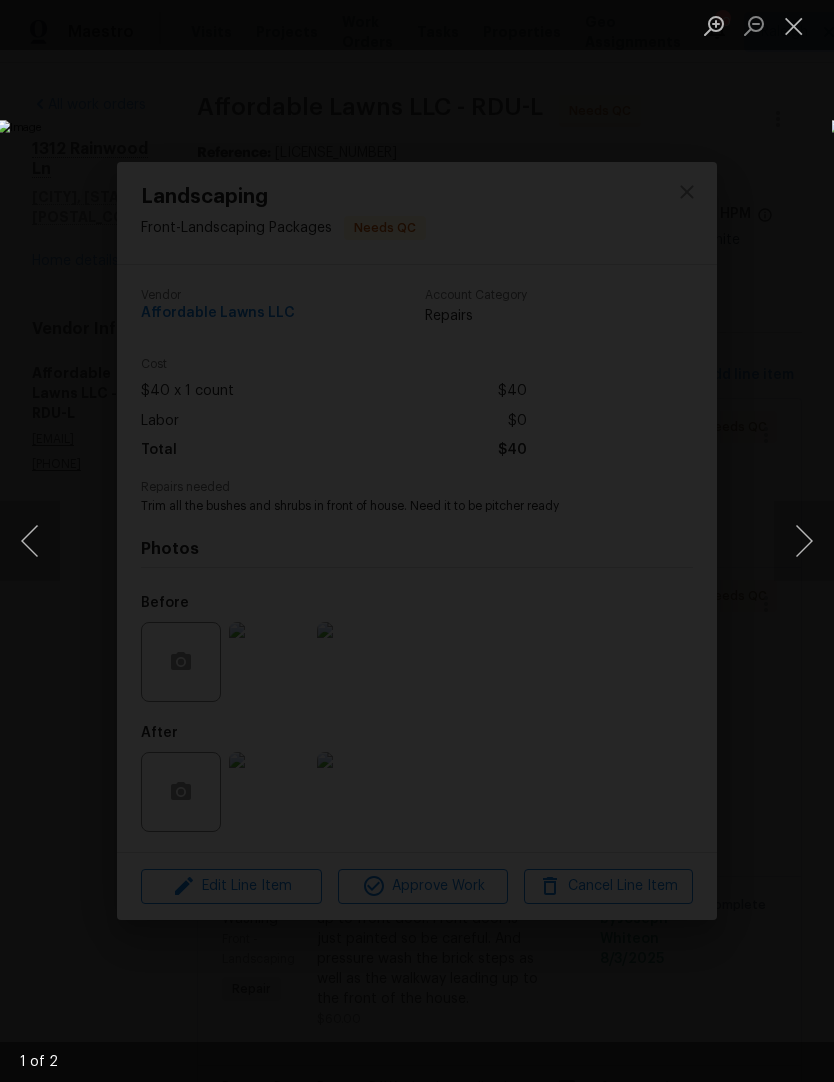 click at bounding box center (804, 541) 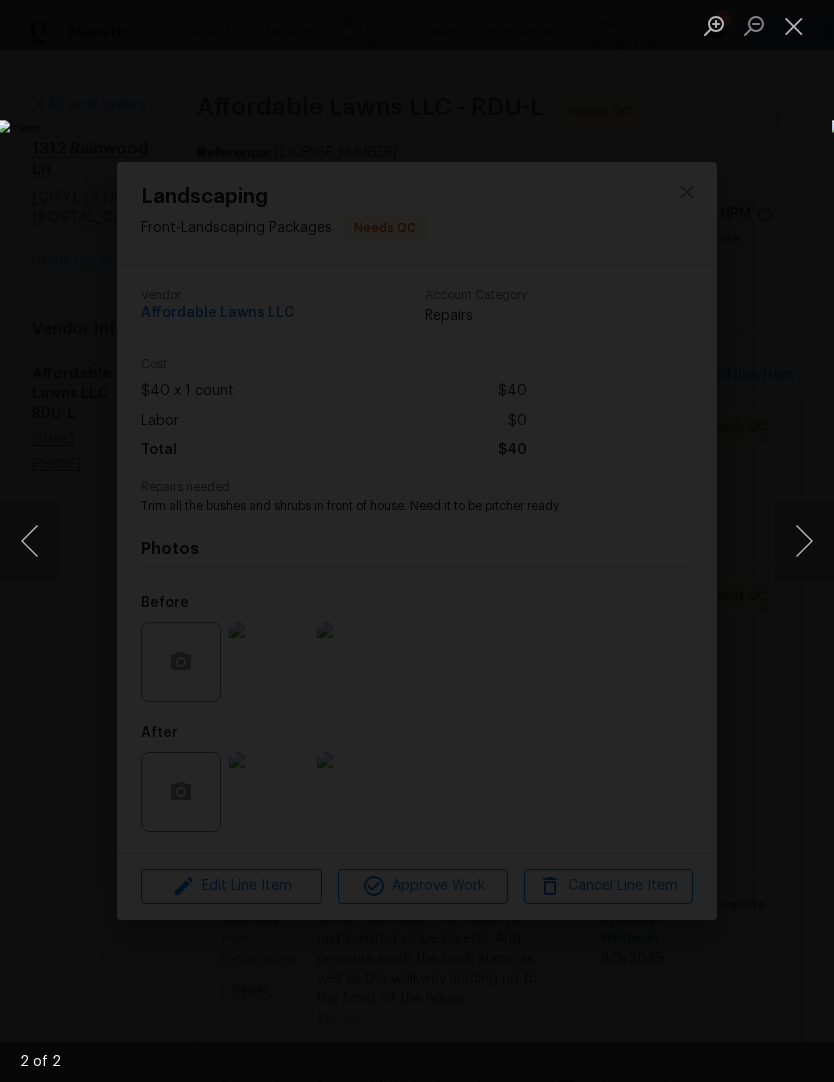 click at bounding box center (804, 541) 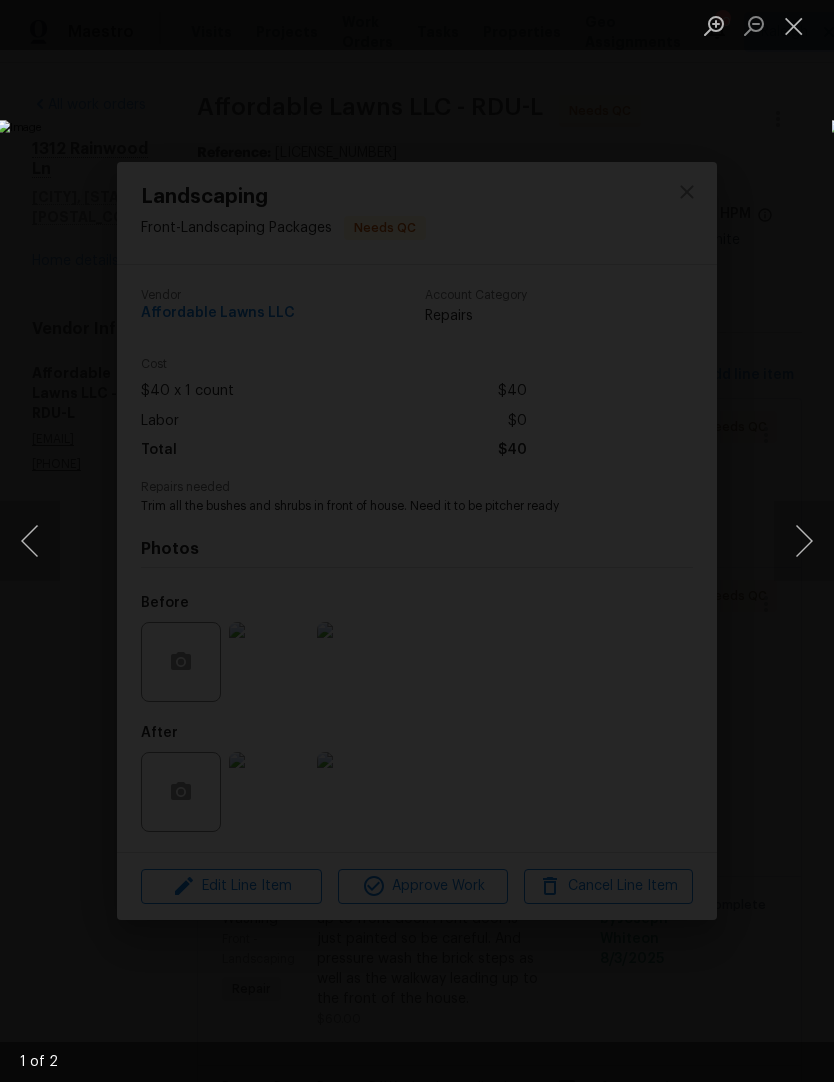 click at bounding box center (794, 25) 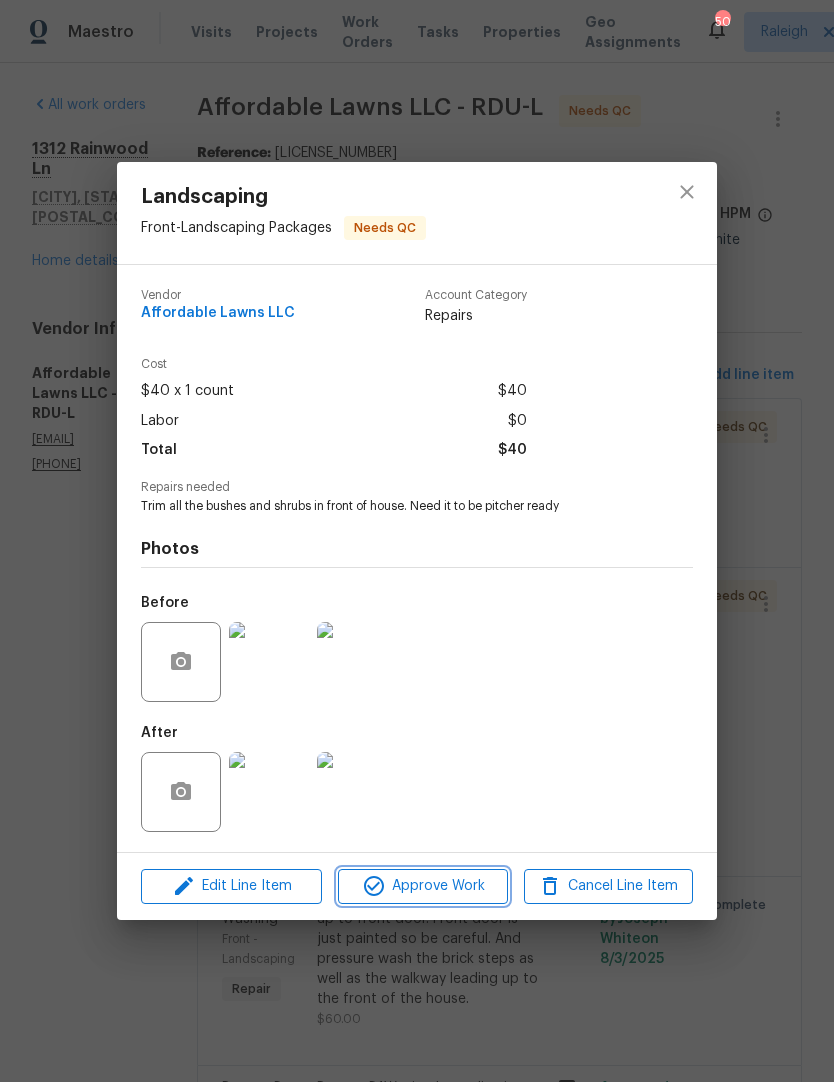 click on "Approve Work" at bounding box center [422, 886] 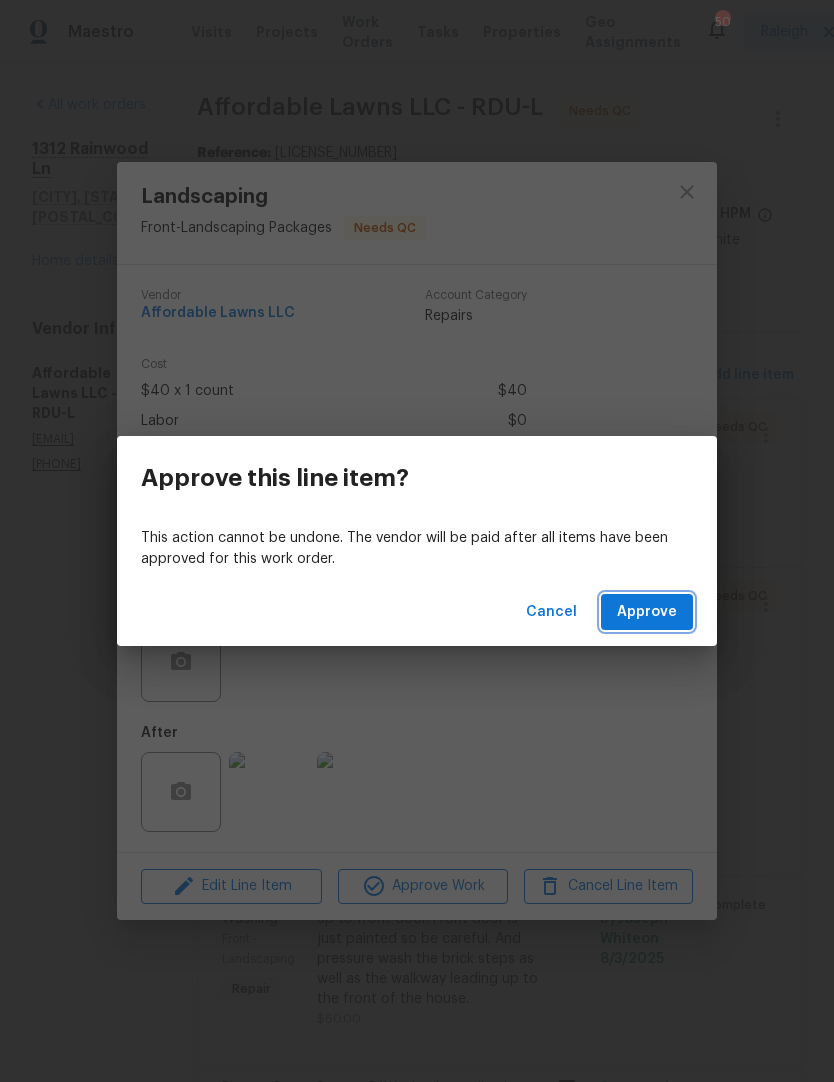click on "Approve" at bounding box center [647, 612] 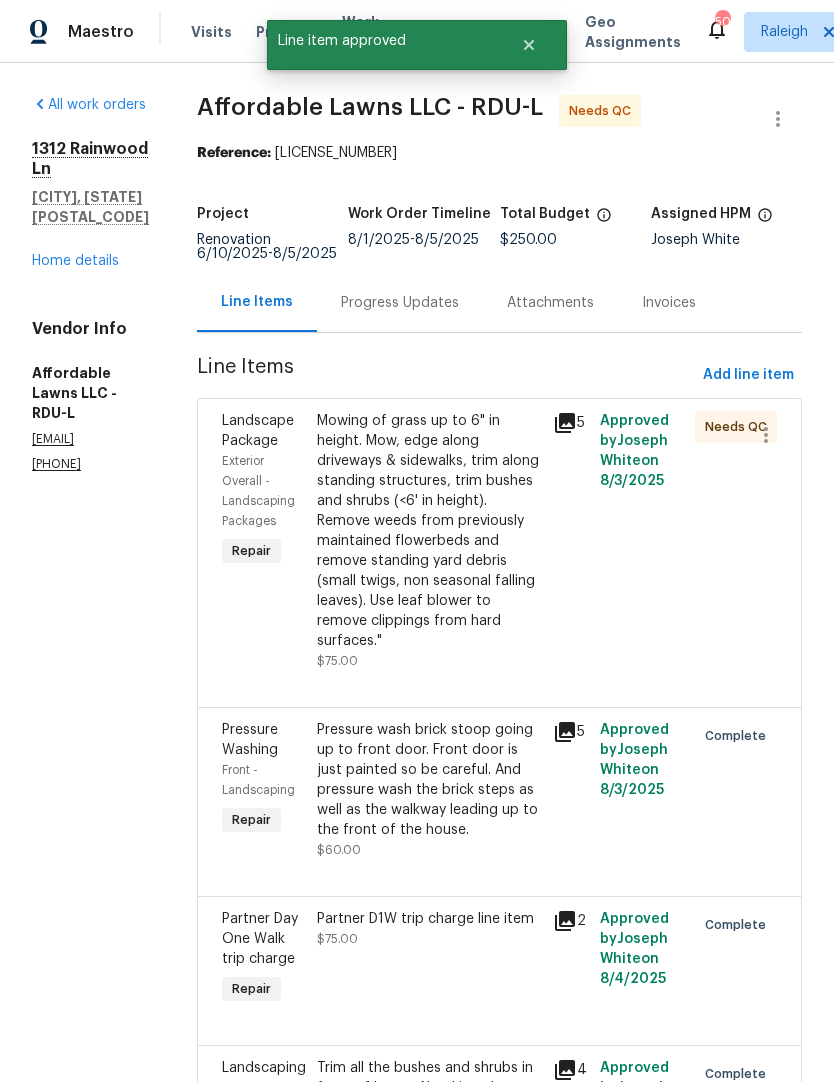 click on "Mowing of grass up to 6" in height. Mow, edge along driveways & sidewalks, trim along standing structures, trim bushes and shrubs (<6' in height). Remove weeds from previously maintained flowerbeds and remove standing yard debris (small twigs, non seasonal falling leaves).  Use leaf blower to remove clippings from hard surfaces."" at bounding box center [429, 531] 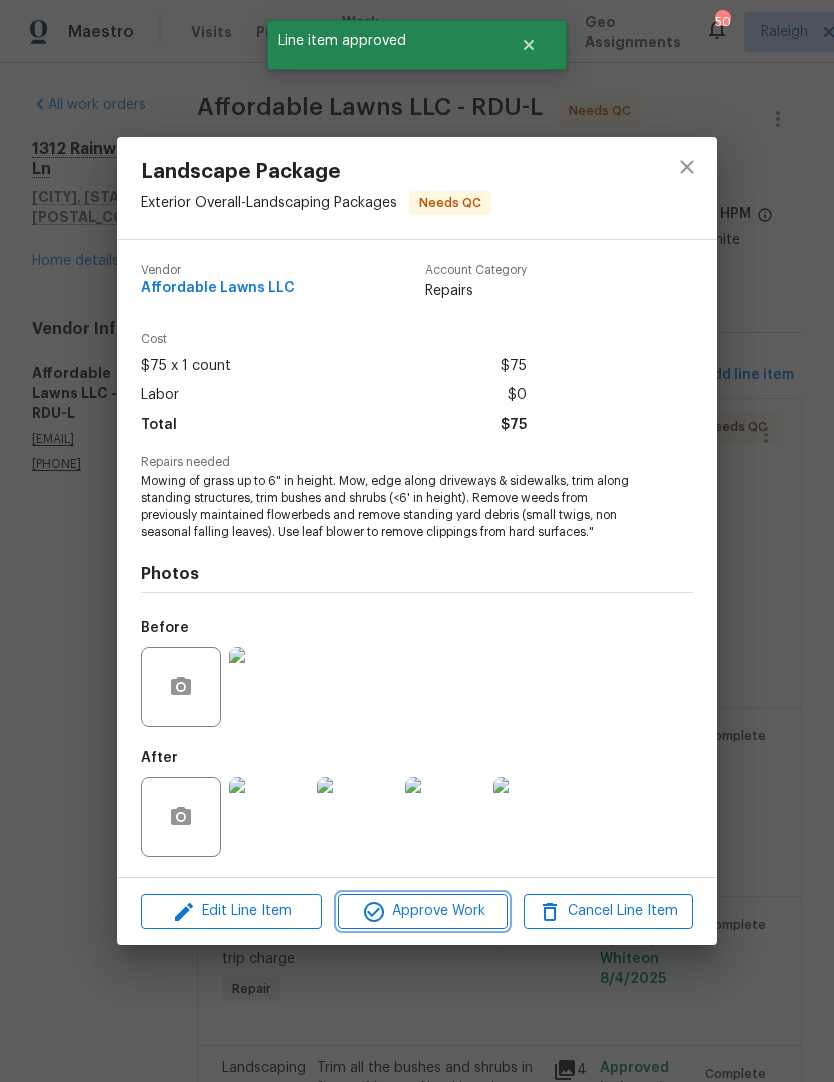 click on "Approve Work" at bounding box center [422, 911] 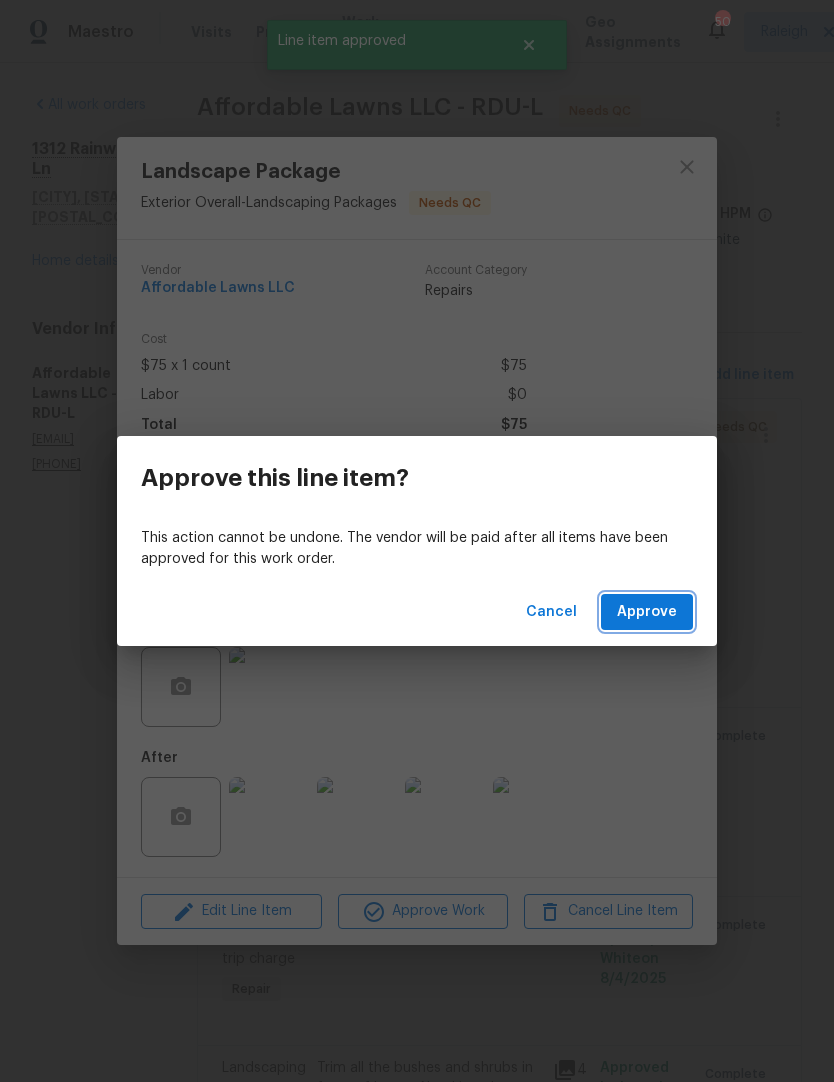 click on "Approve" at bounding box center [647, 612] 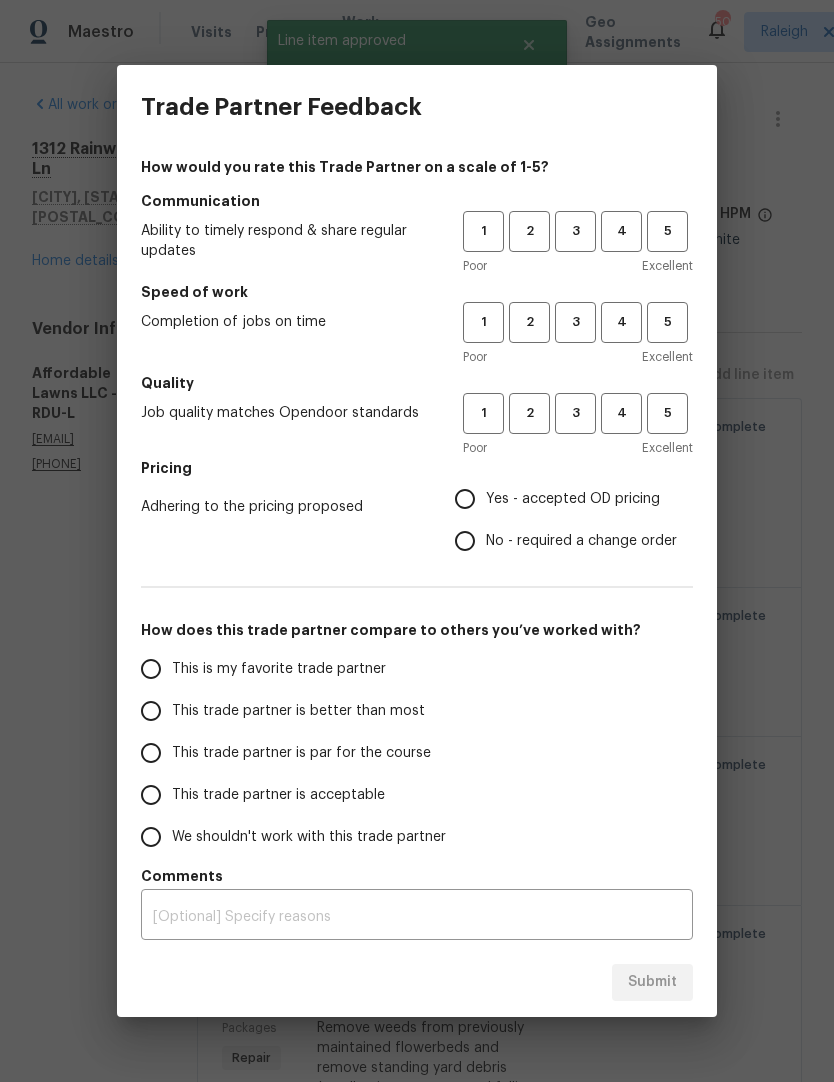 click on "No - required a change order" at bounding box center [465, 541] 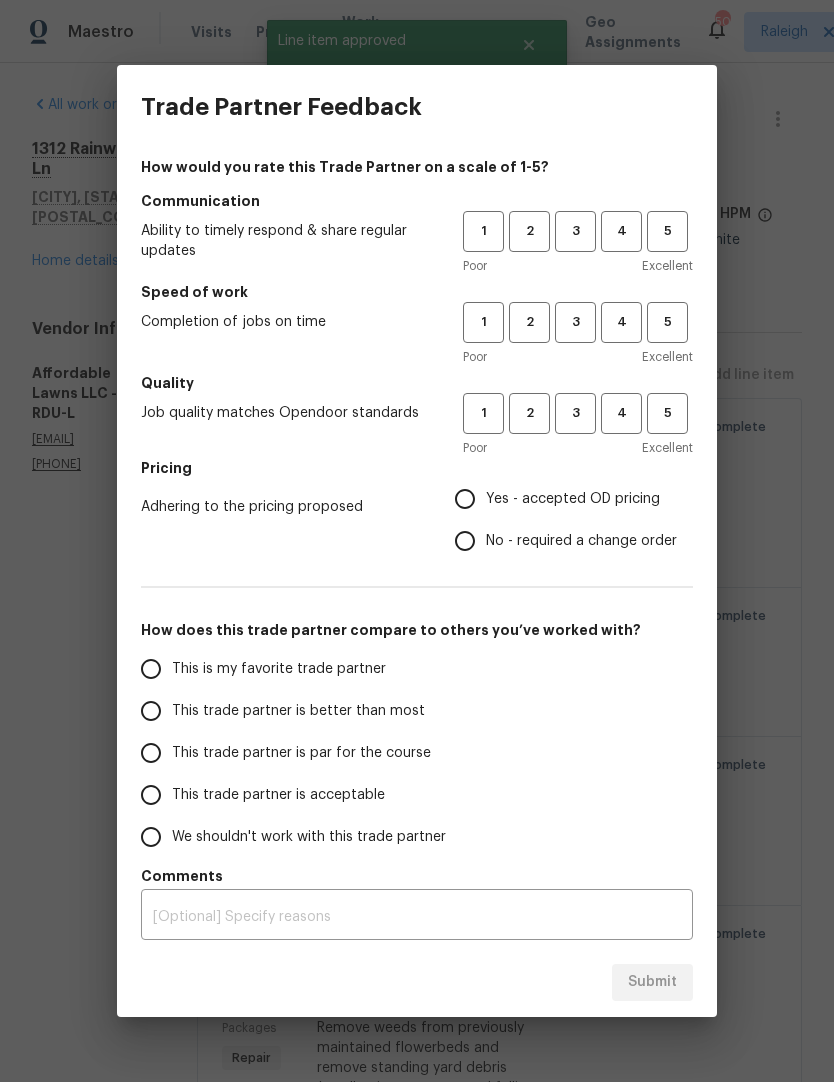 radio on "true" 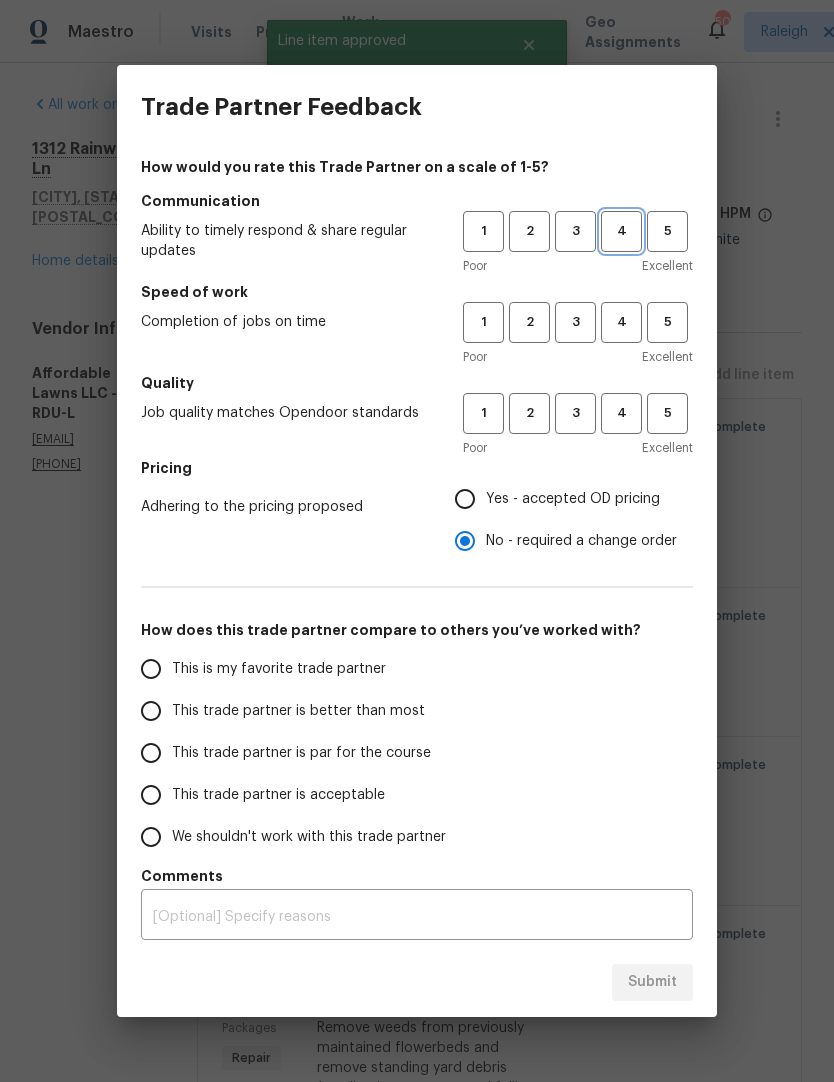 click on "4" at bounding box center (621, 231) 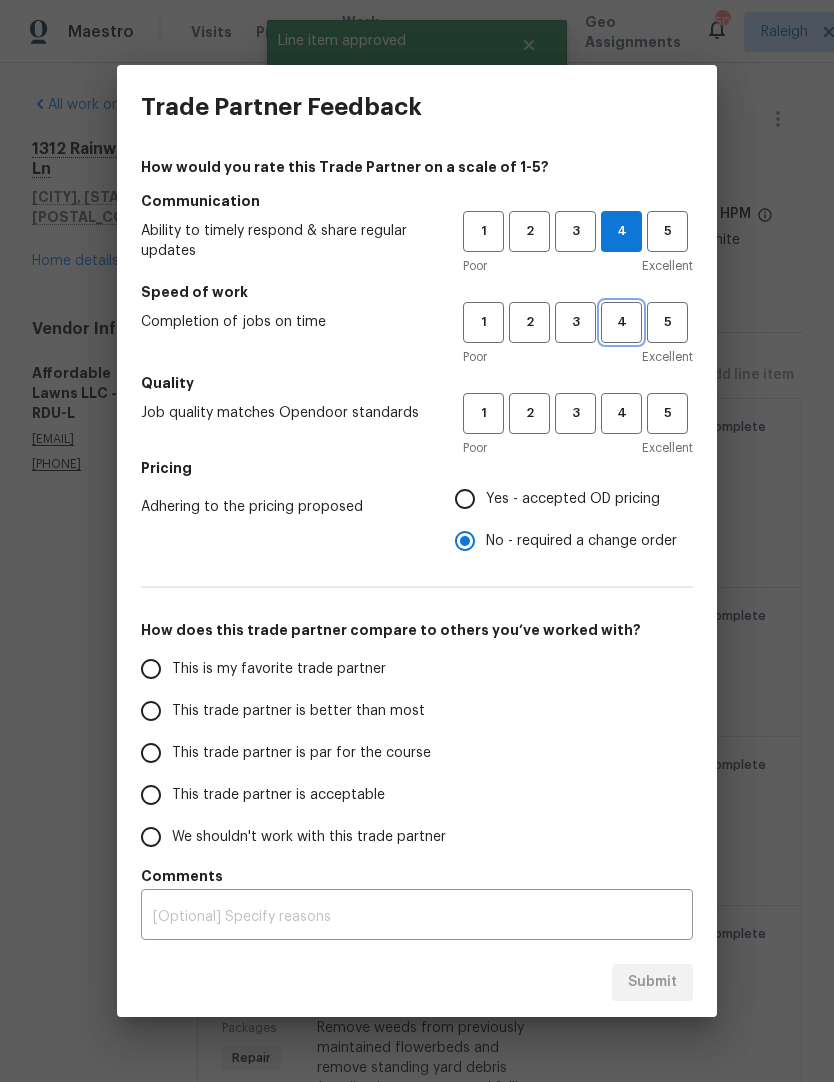 click on "4" at bounding box center (621, 322) 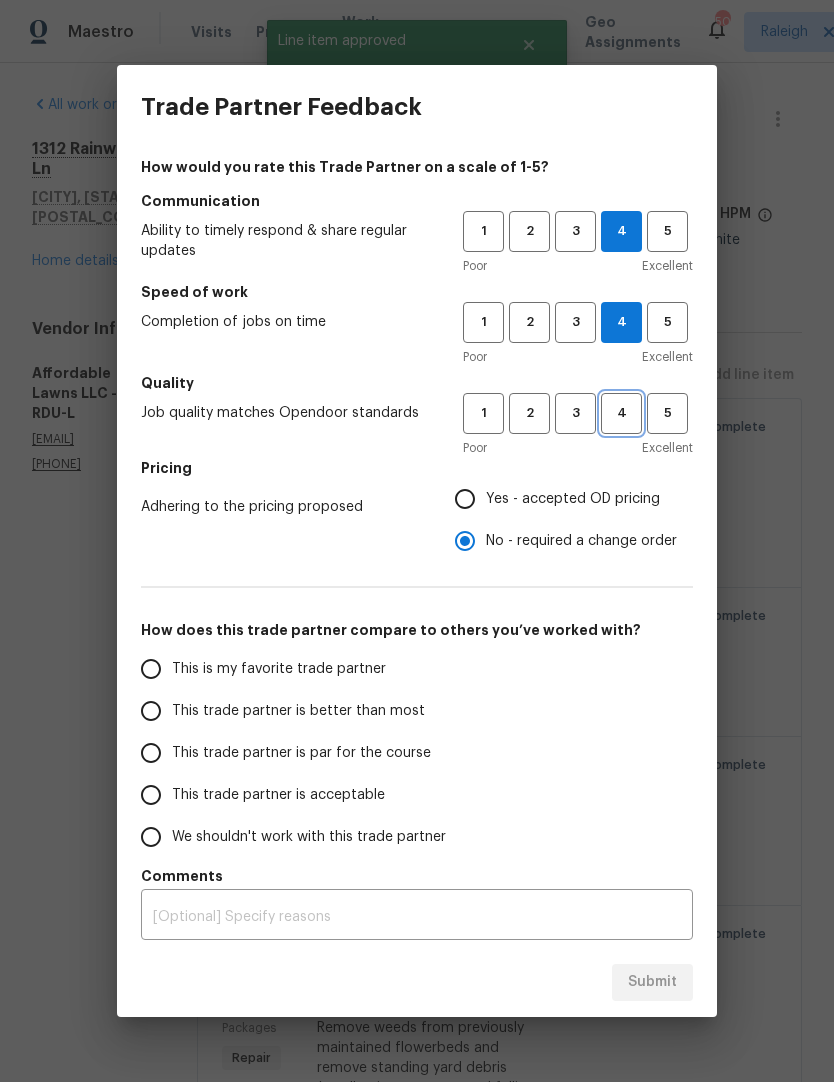 click on "4" at bounding box center [621, 413] 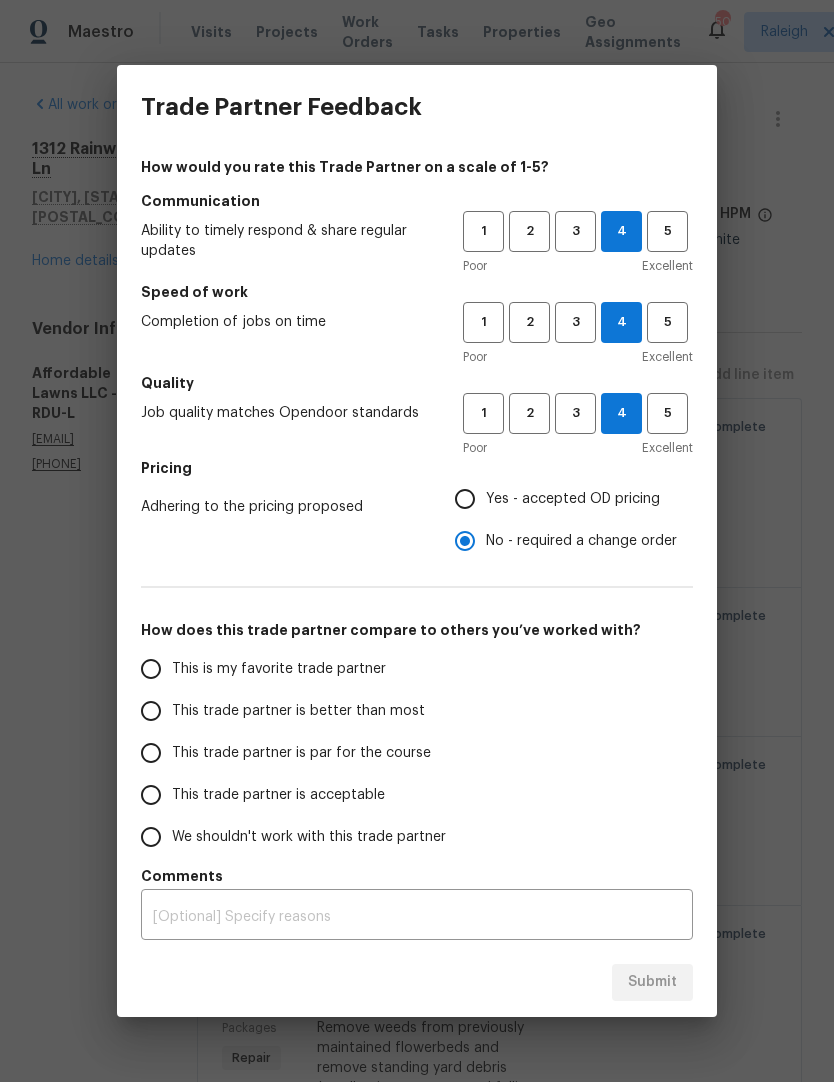 click on "This trade partner is par for the course" at bounding box center [301, 753] 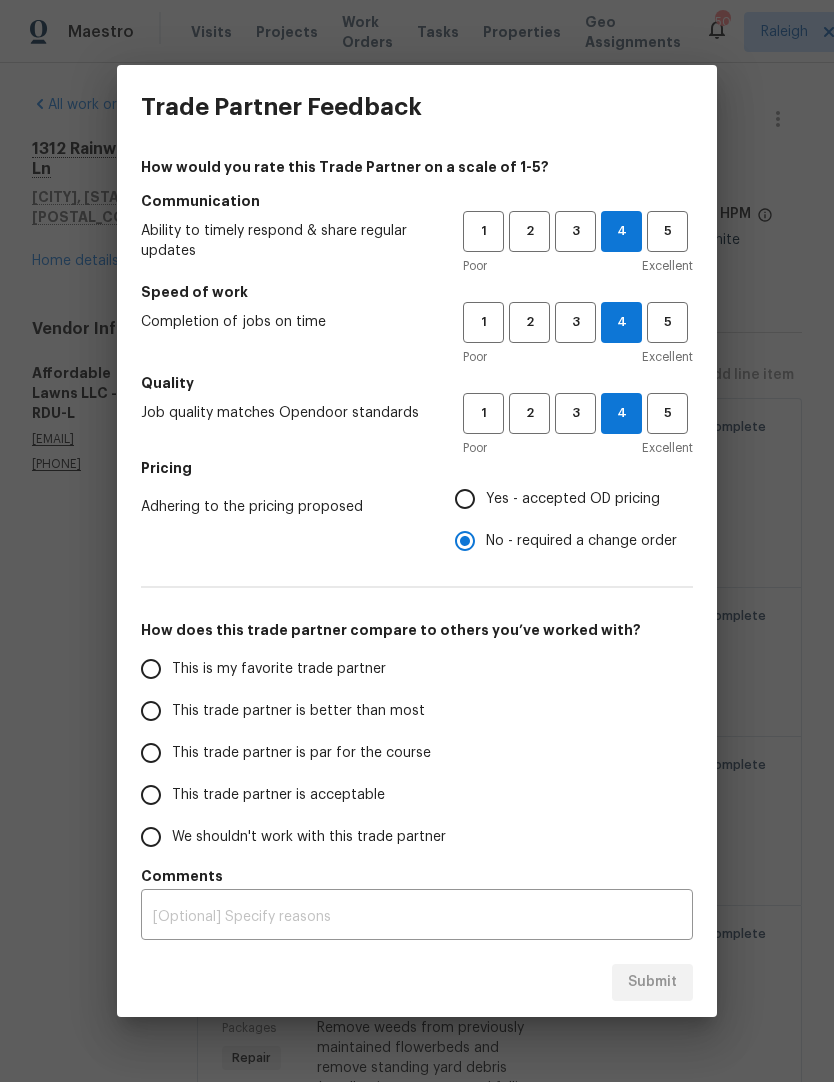 click on "This trade partner is par for the course" at bounding box center [151, 753] 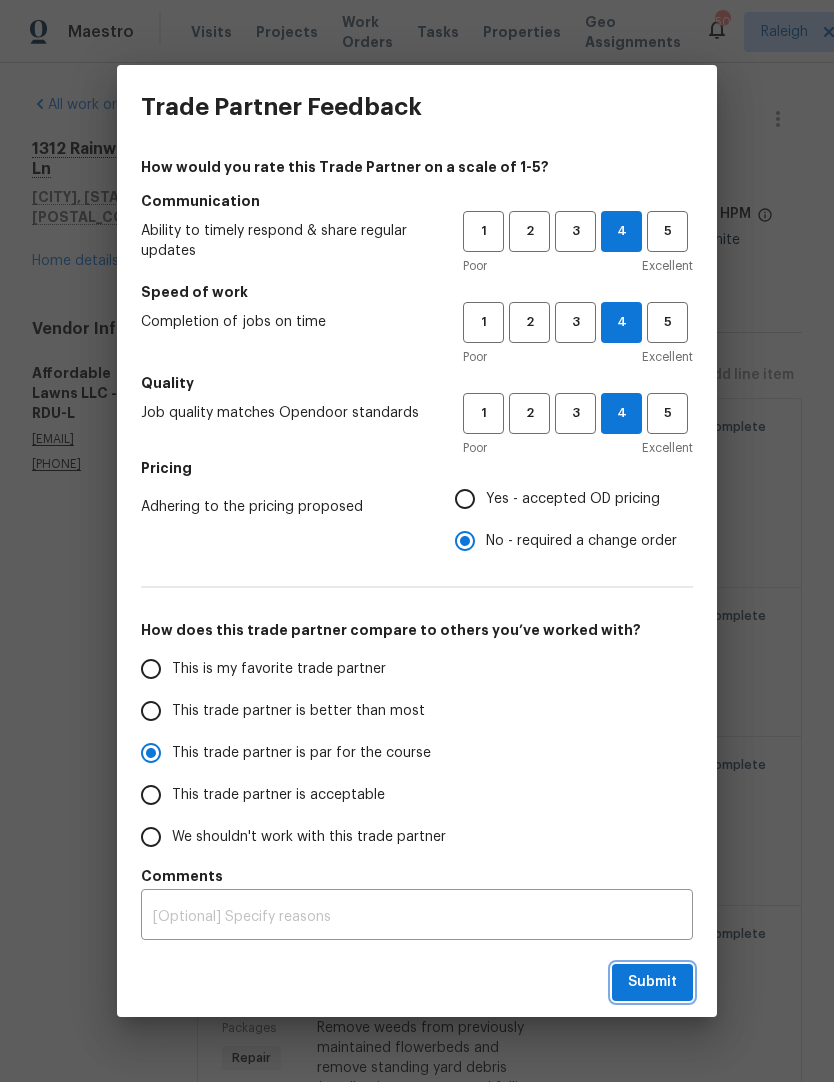 click on "Submit" at bounding box center [652, 982] 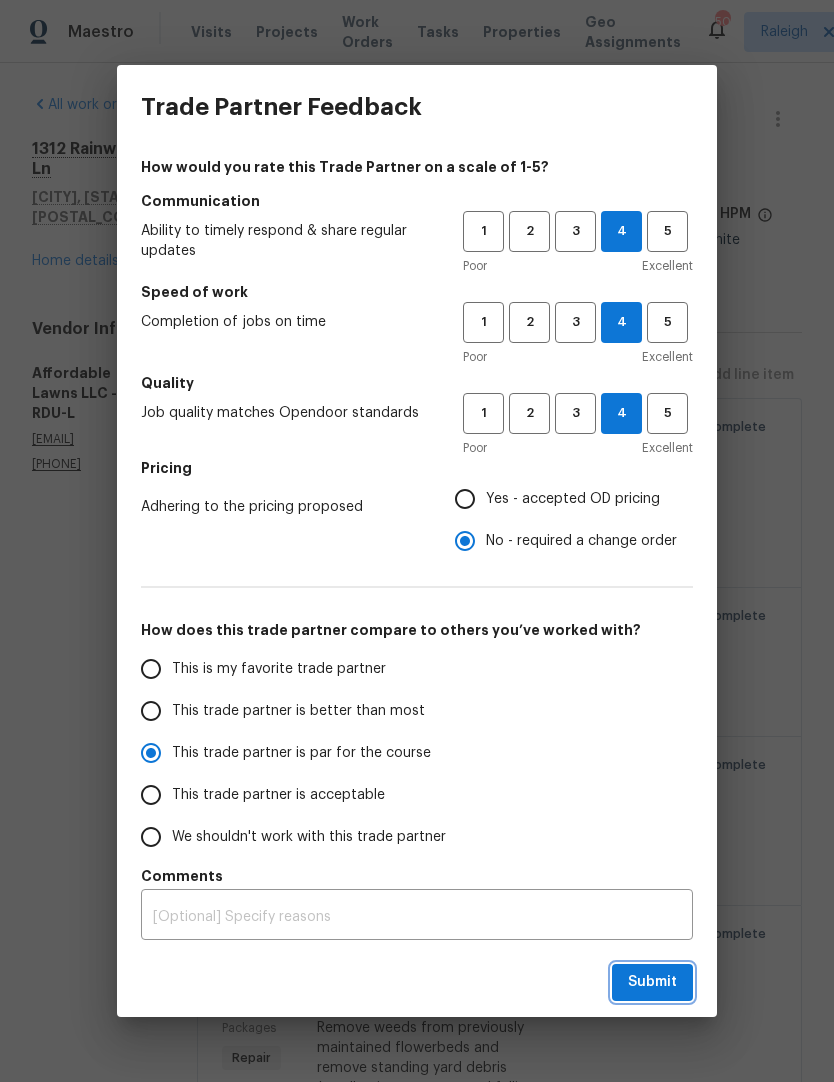 radio on "true" 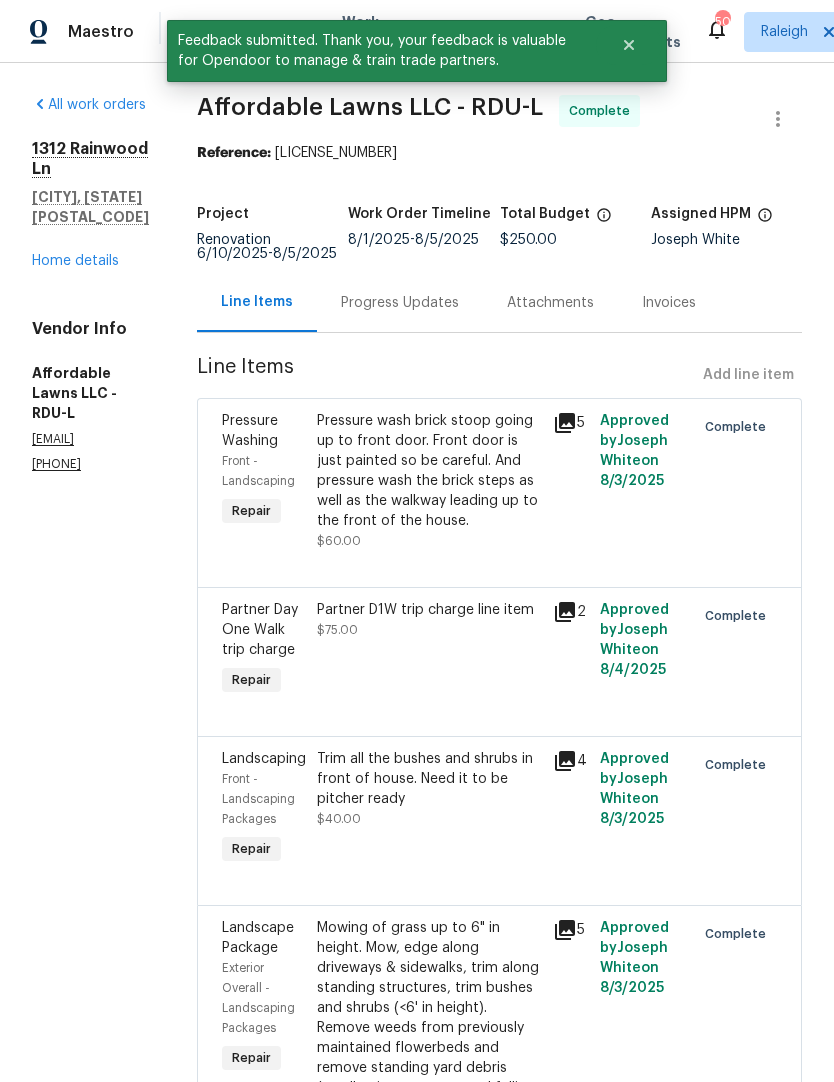 click on "Home details" at bounding box center [75, 261] 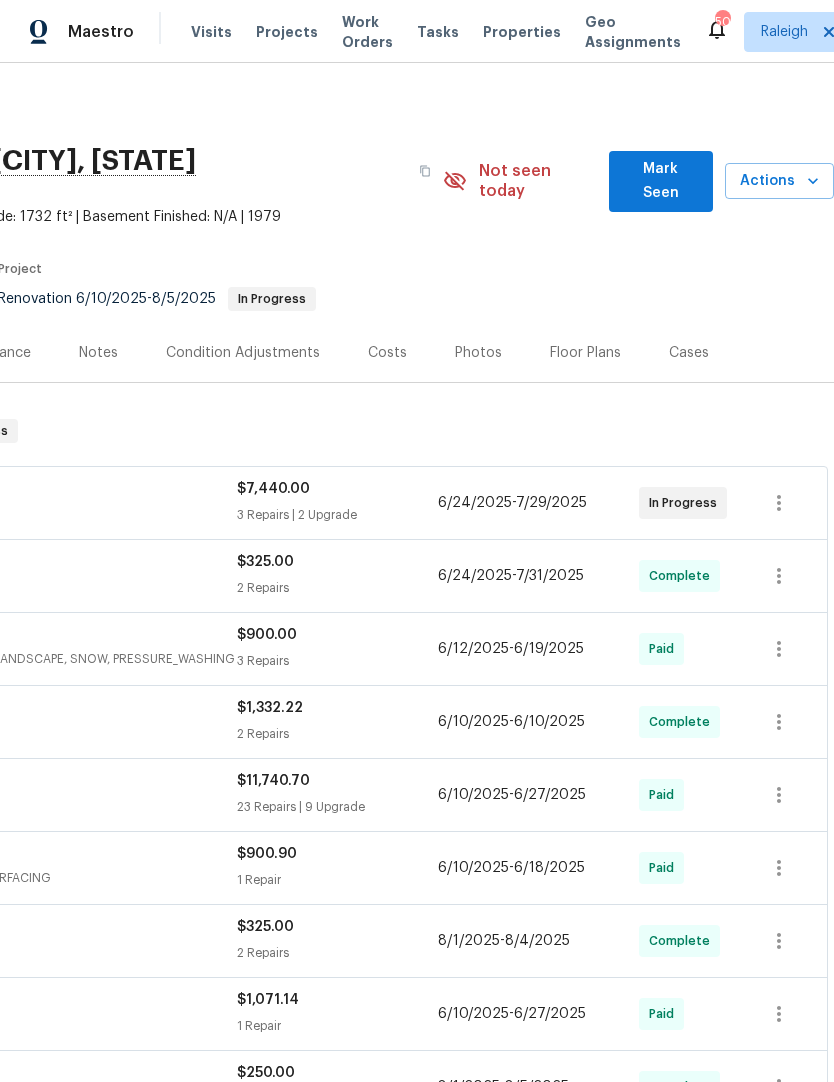 scroll, scrollTop: 0, scrollLeft: 296, axis: horizontal 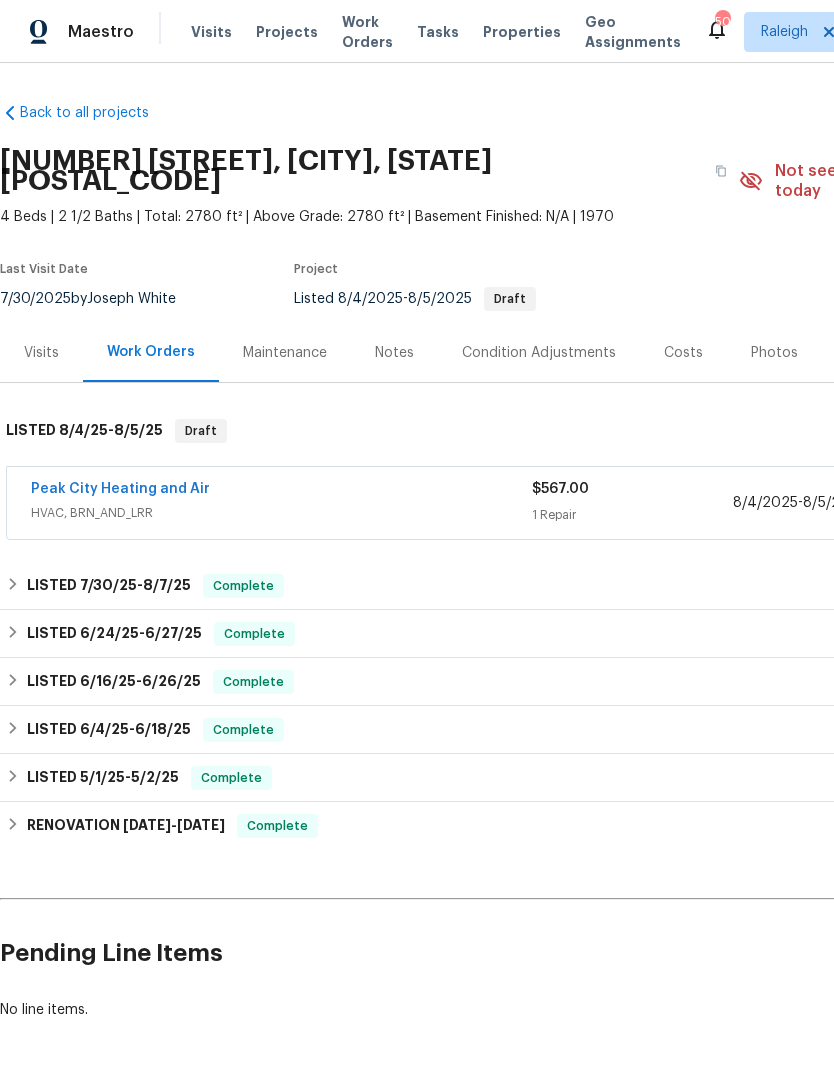click on "Visits" at bounding box center (211, 32) 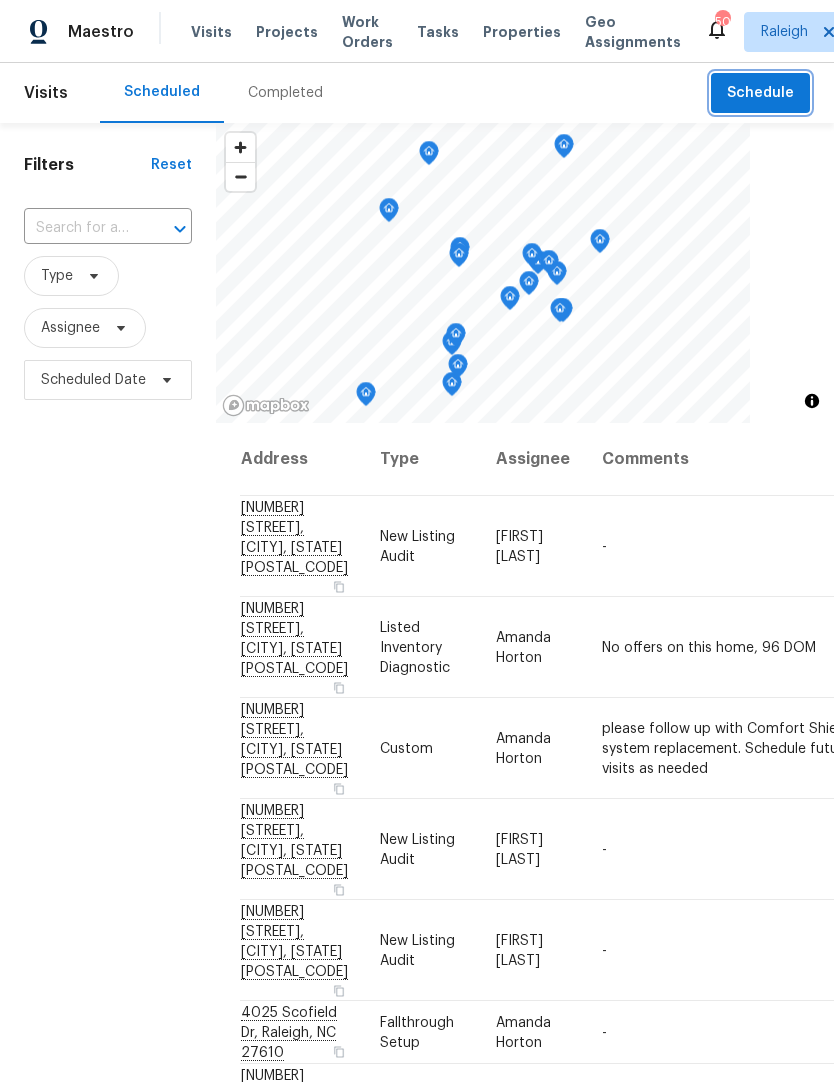 click on "Schedule" at bounding box center [760, 93] 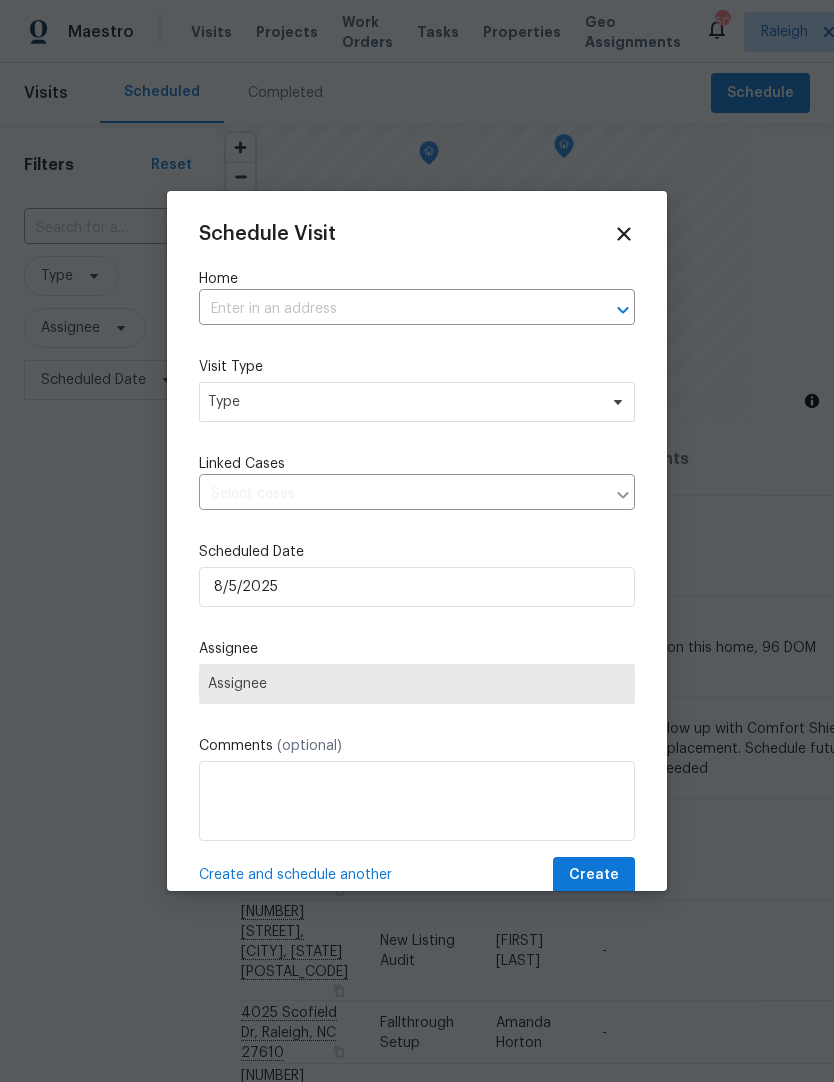click 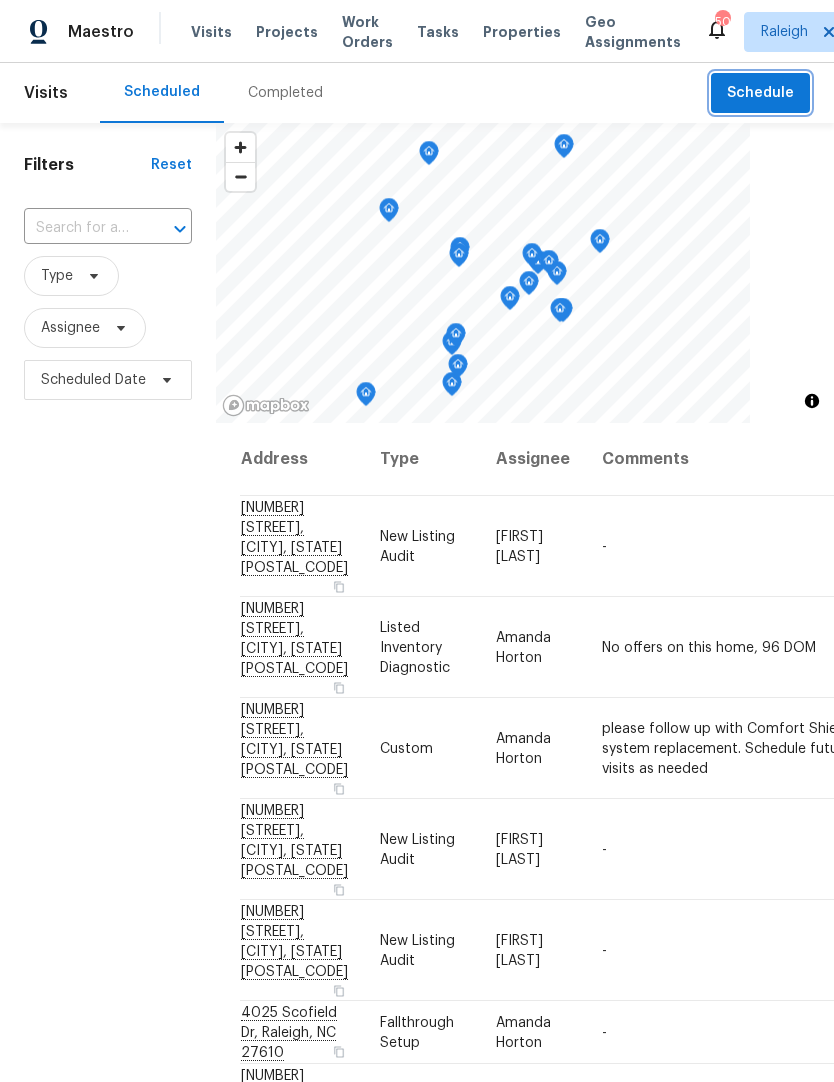 click 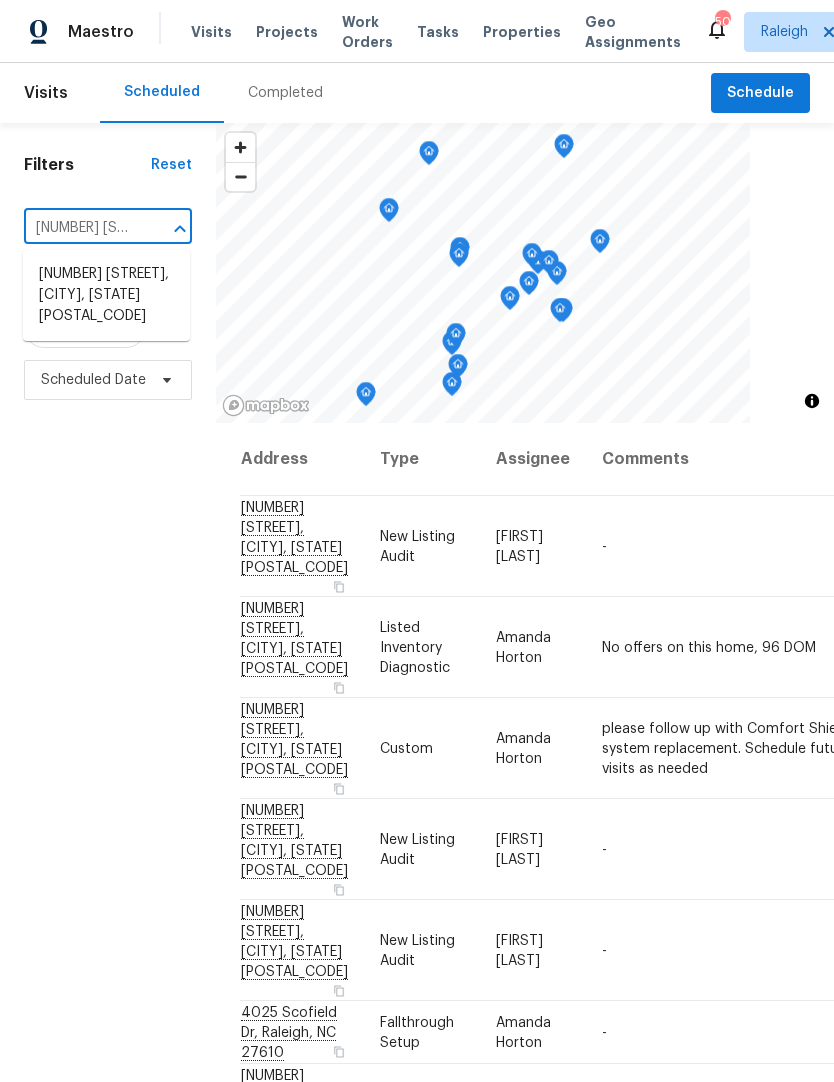 type on "[NUMBER] [STREET]" 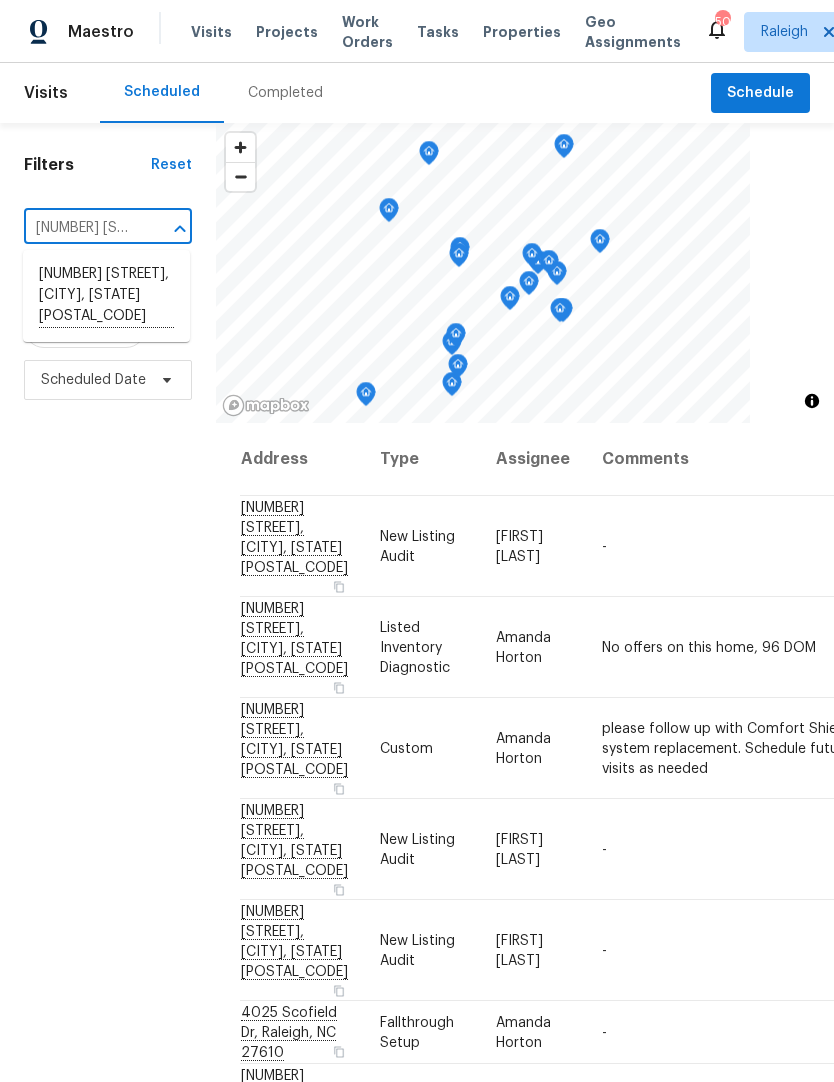 click on "[NUMBER] [STREET], [CITY], [STATE] [POSTAL_CODE]" at bounding box center [106, 296] 